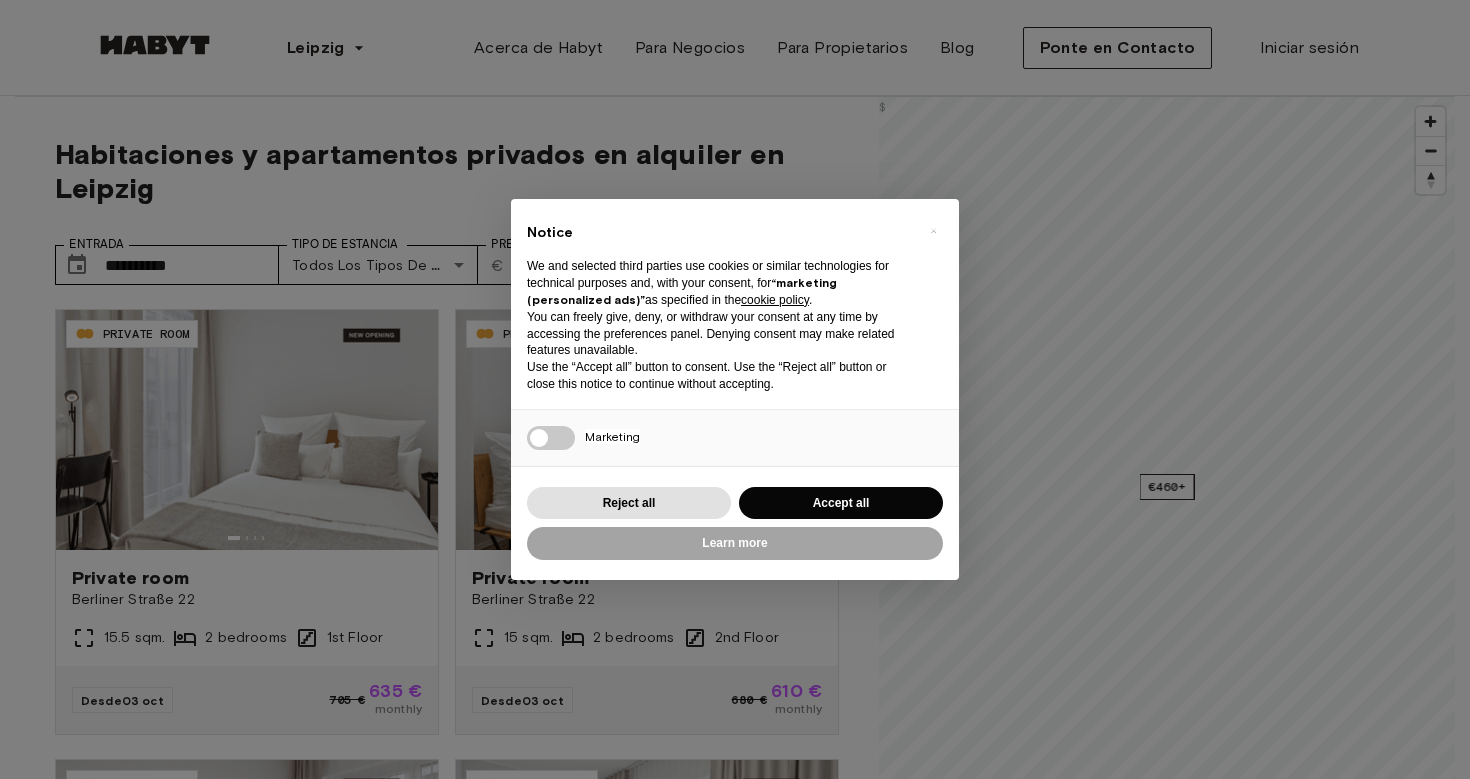 scroll, scrollTop: 0, scrollLeft: 0, axis: both 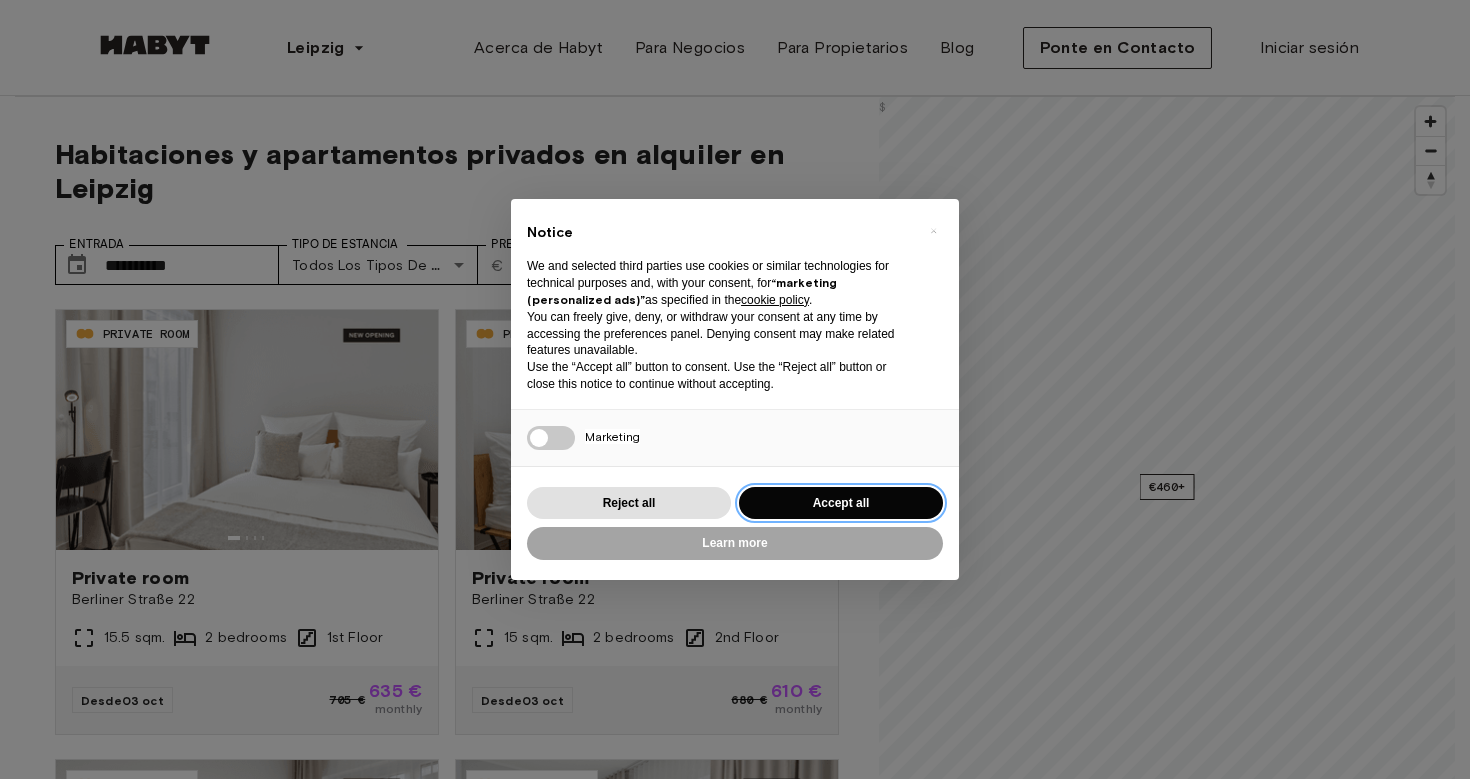 click on "Accept all" at bounding box center (841, 503) 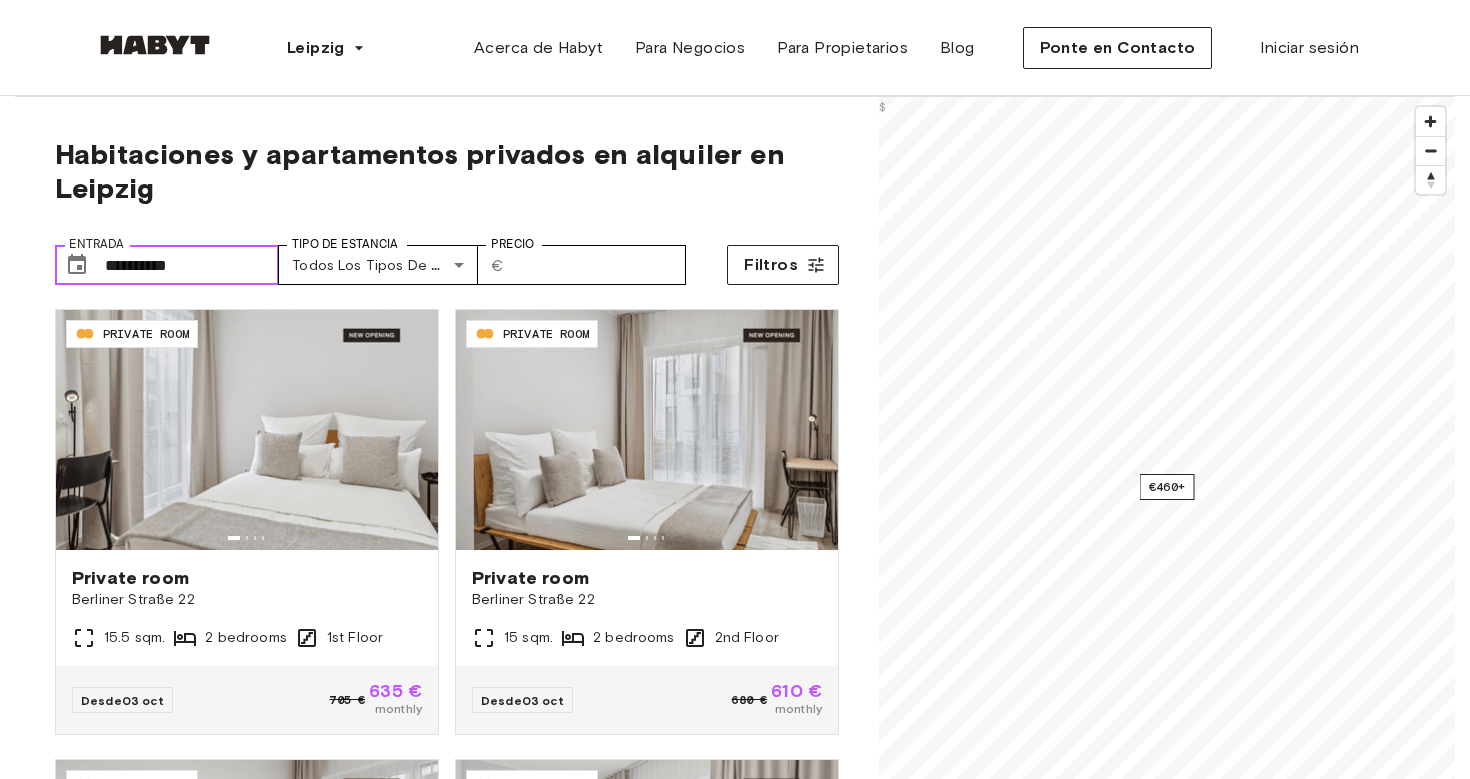 click on "**********" at bounding box center (192, 265) 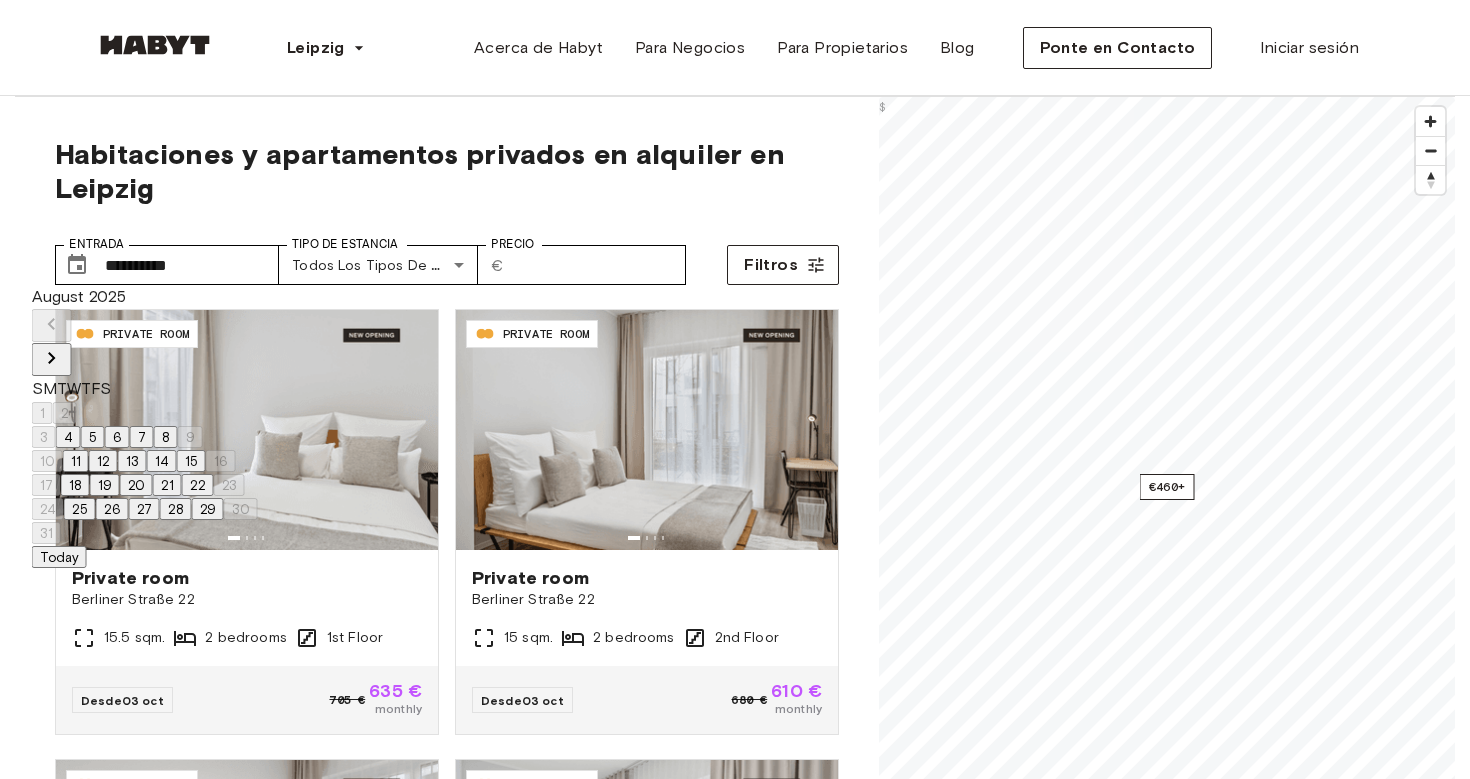 click 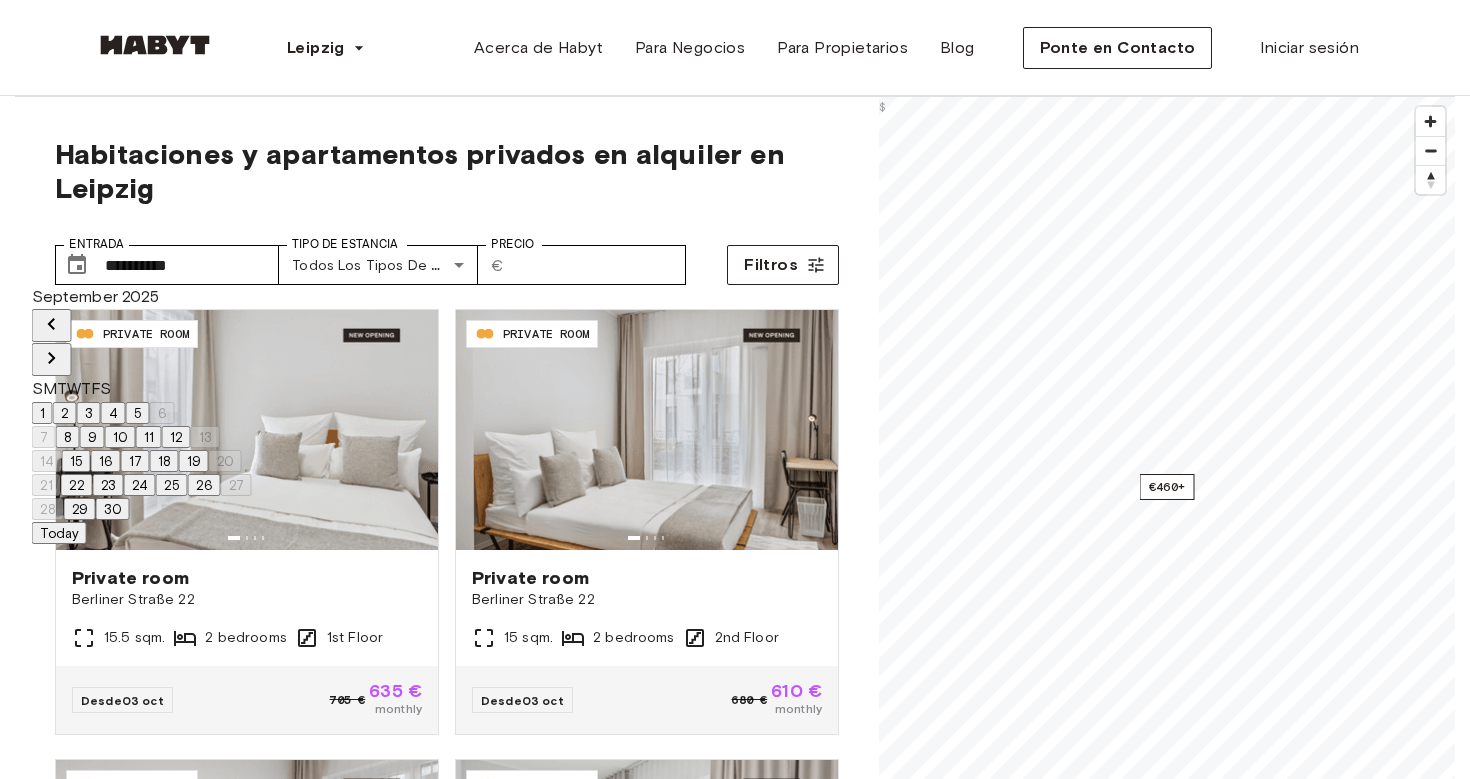 click 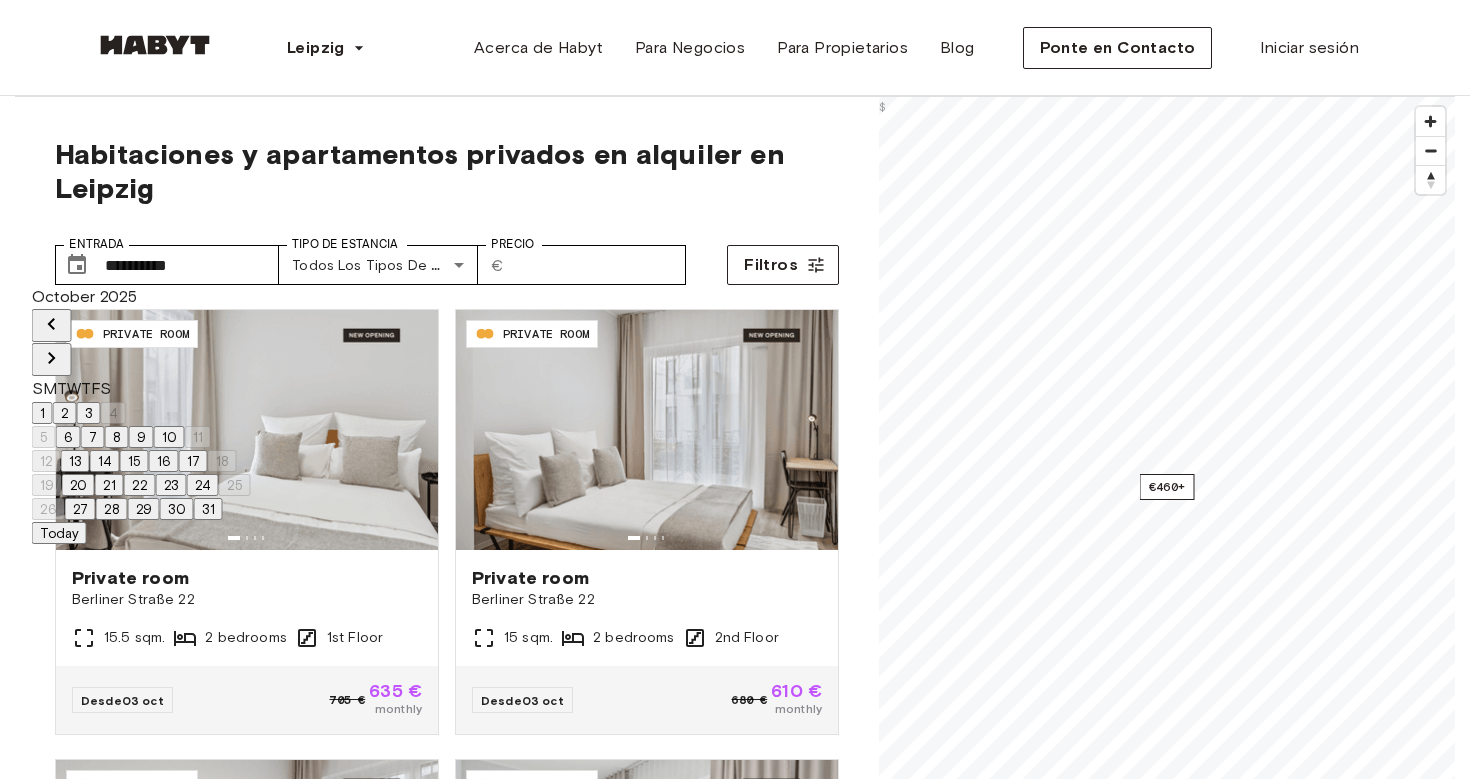 click 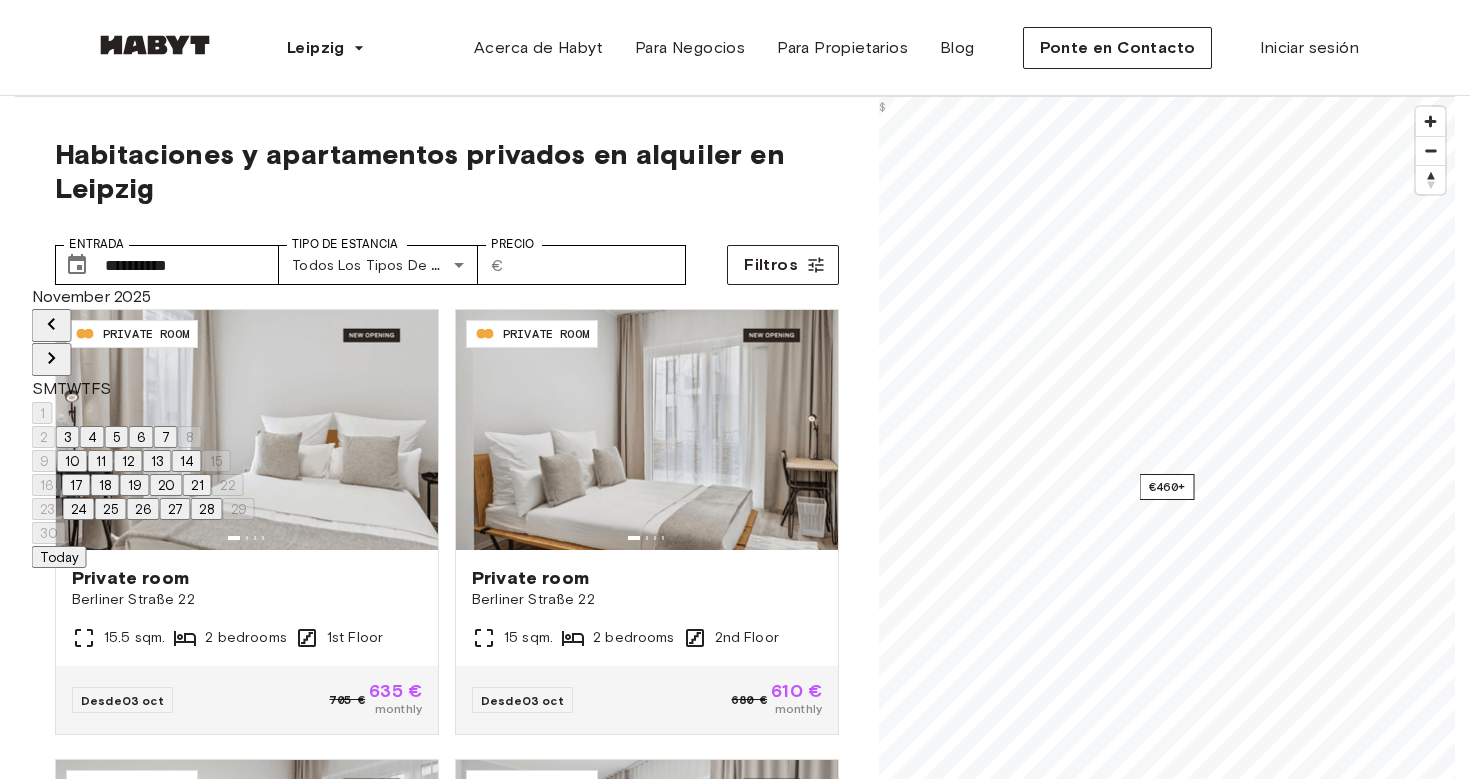 click on "12" at bounding box center (128, 461) 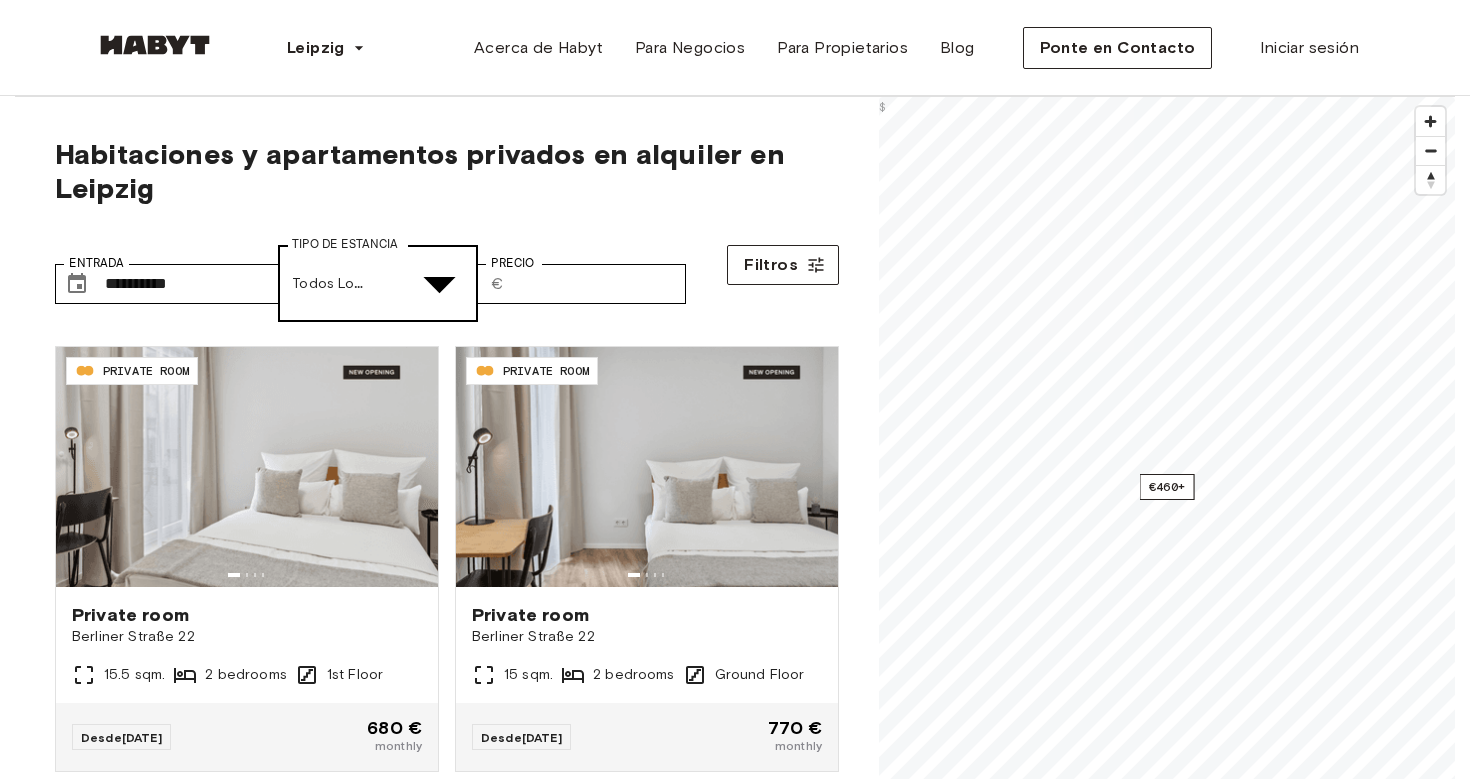 click on "**********" at bounding box center (735, 2739) 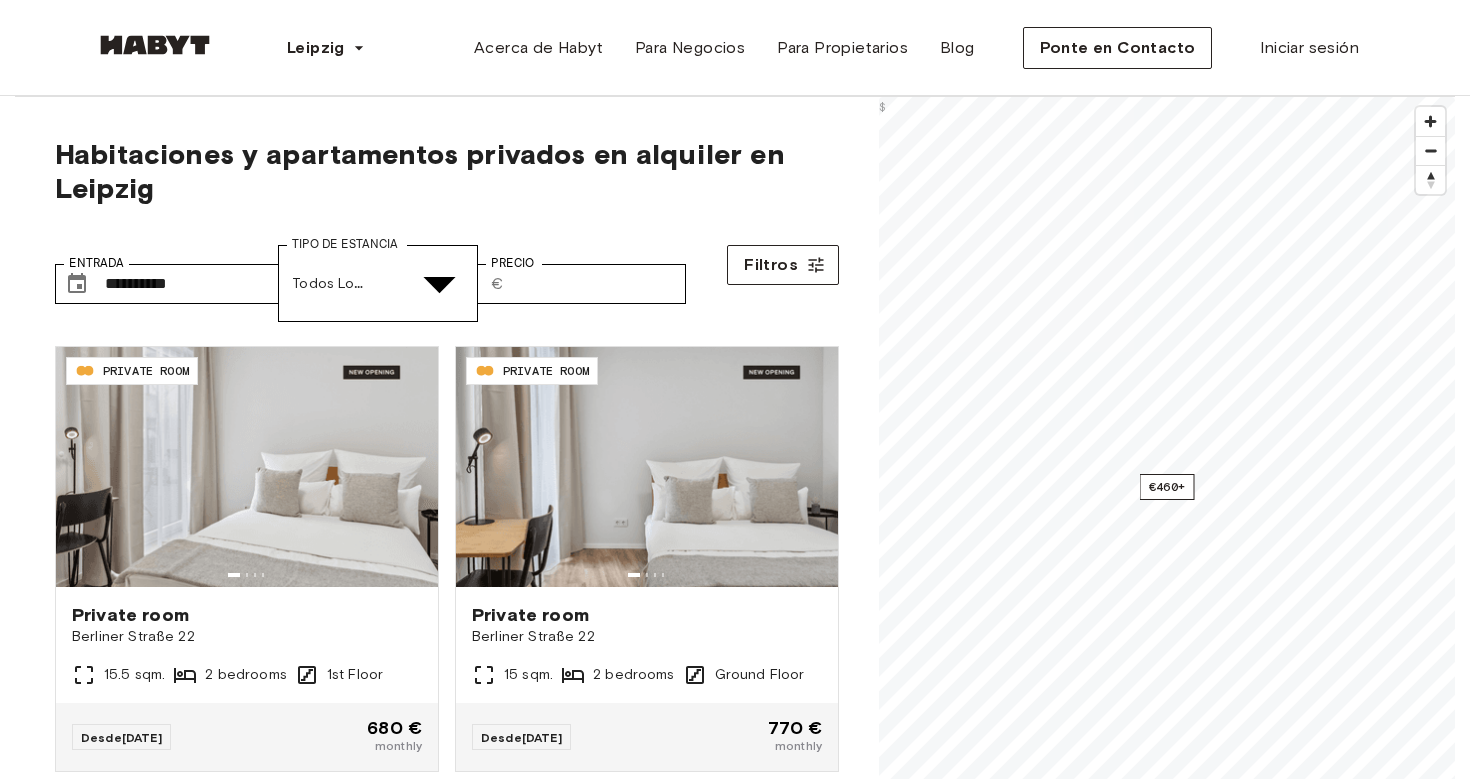 click on "Apartamento Privado" at bounding box center [755, 5380] 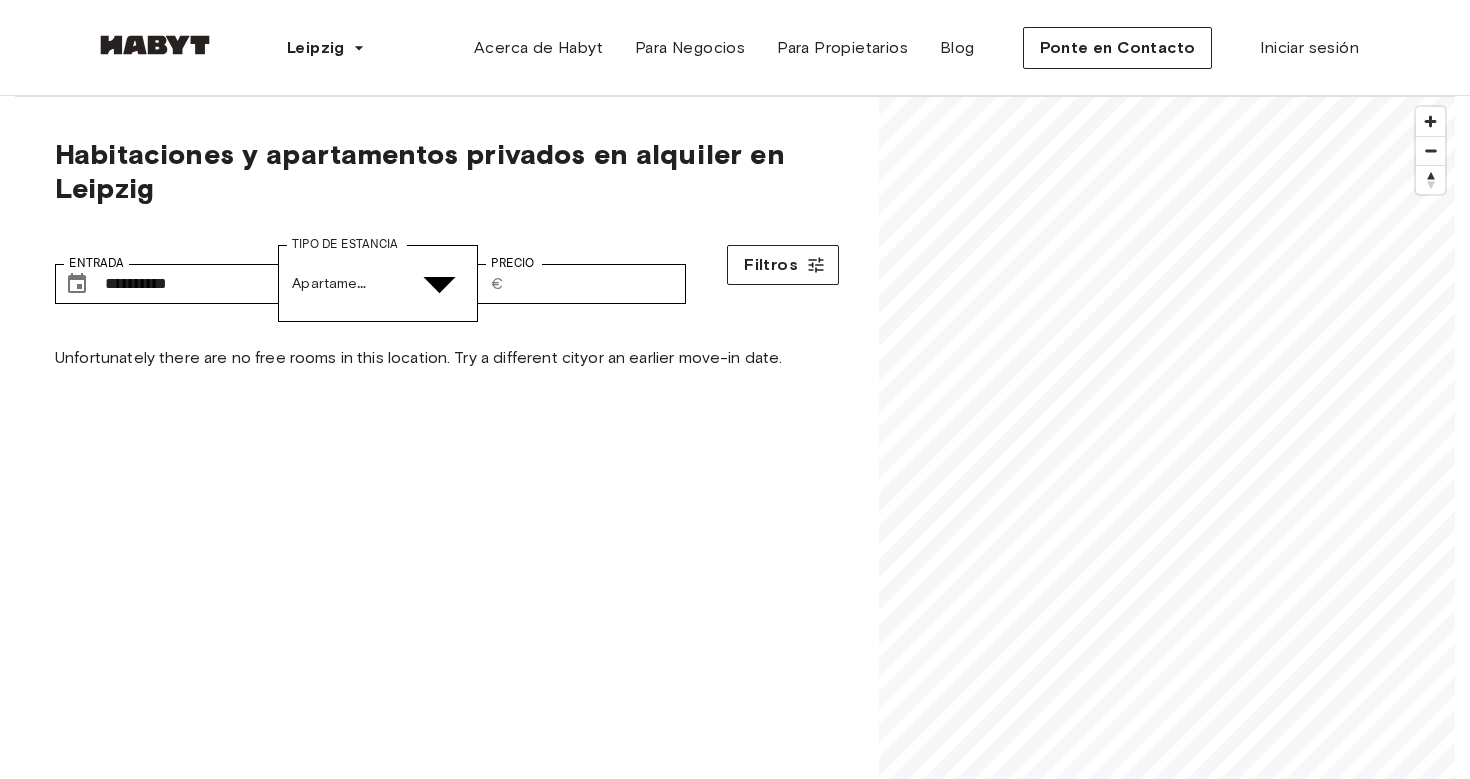 click on "Habitación Privada" at bounding box center (755, 5206) 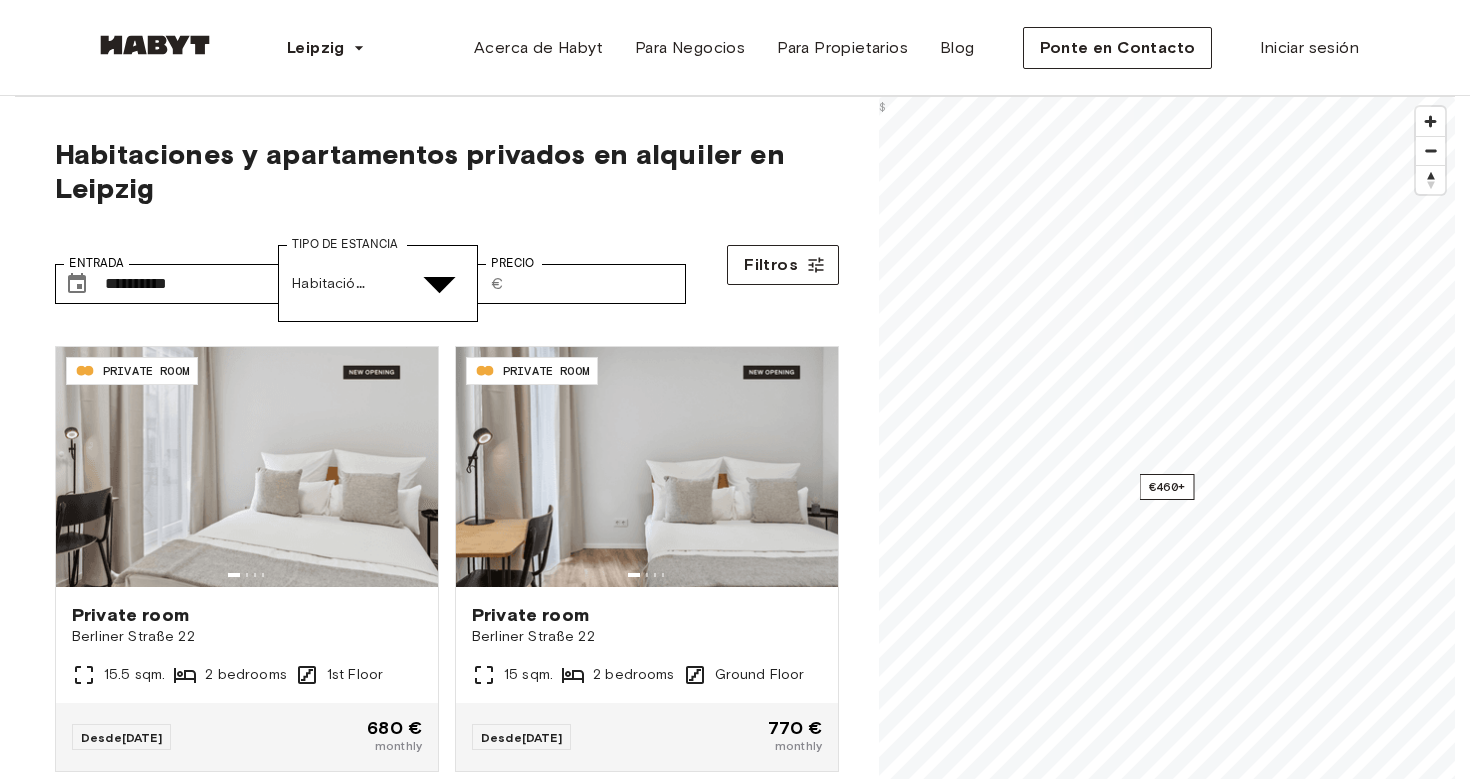 click at bounding box center [52, 5420] 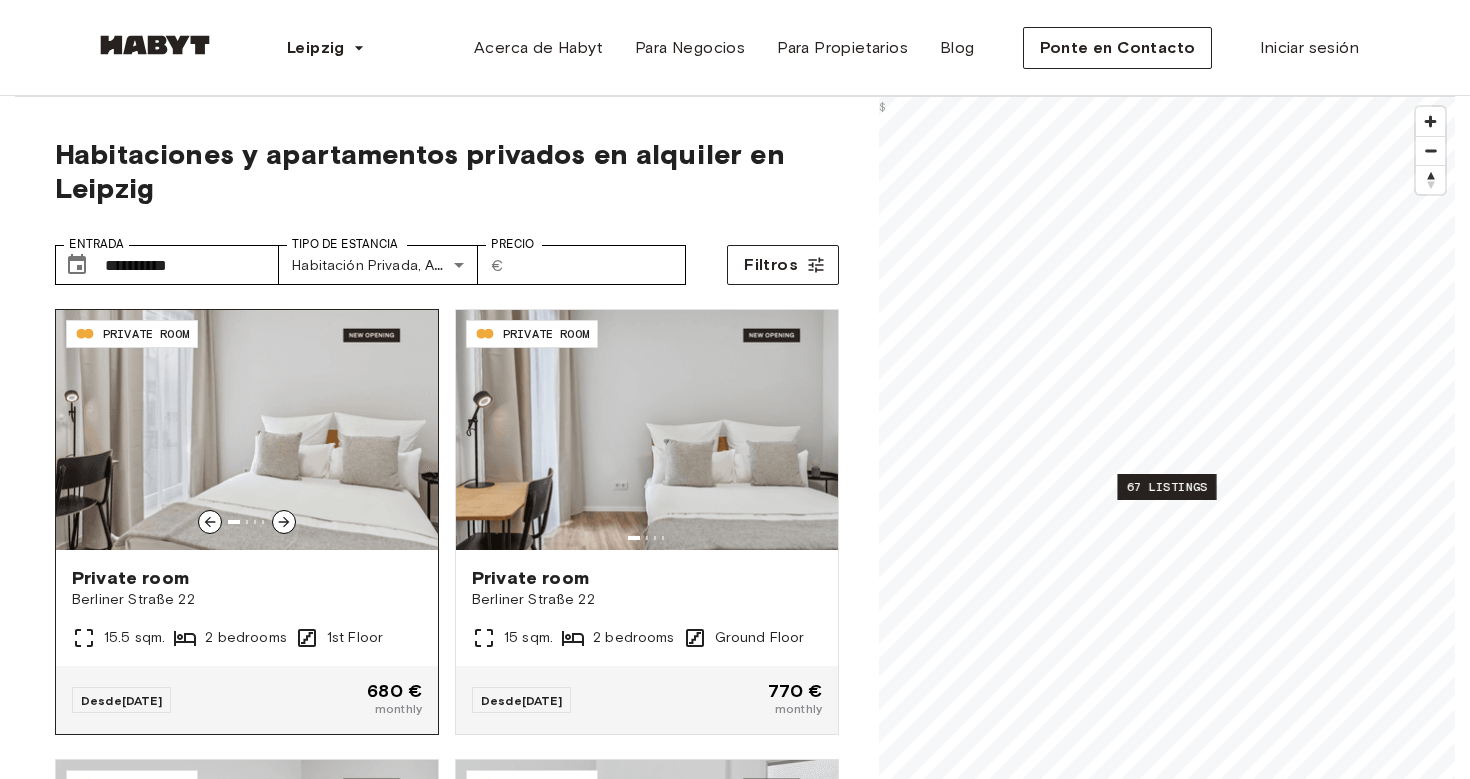 click 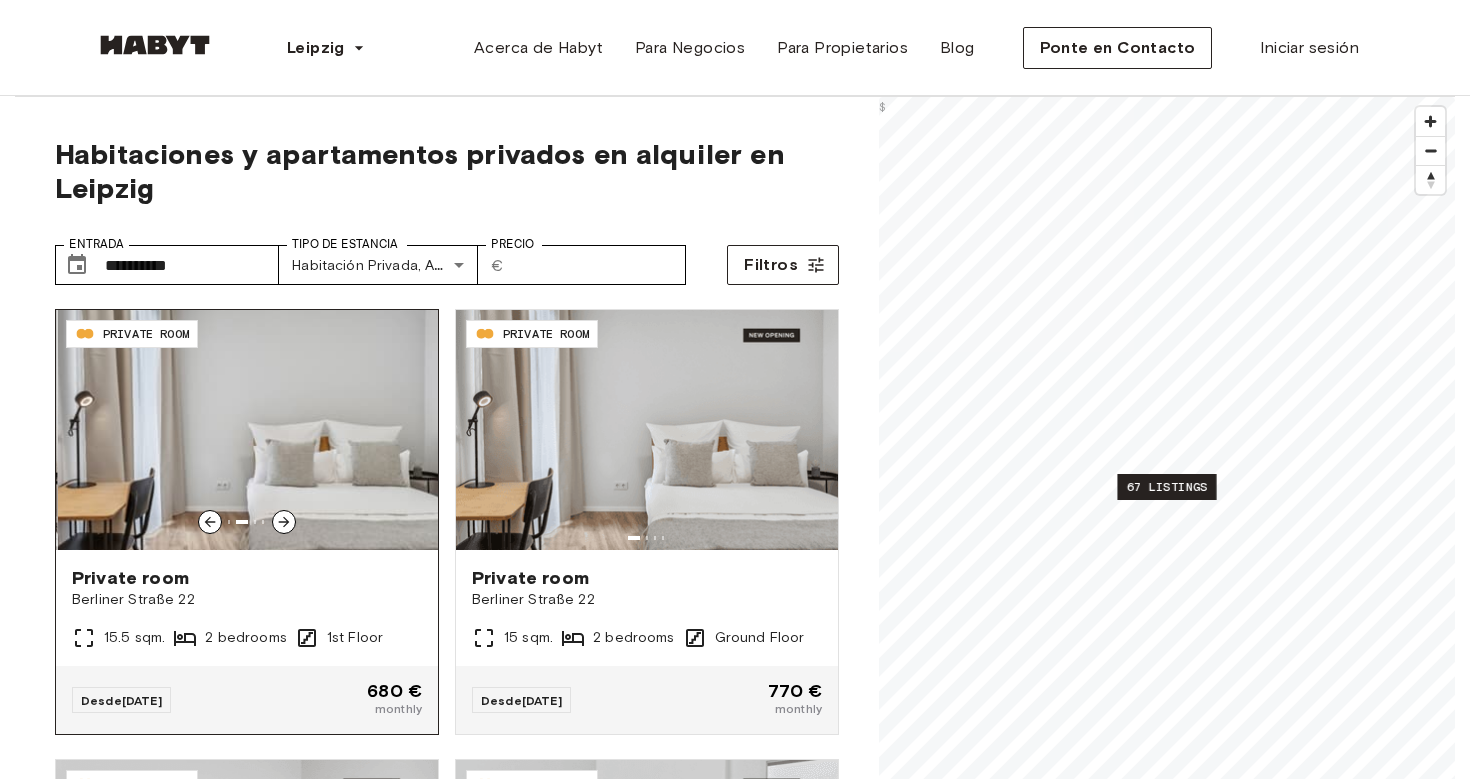 click 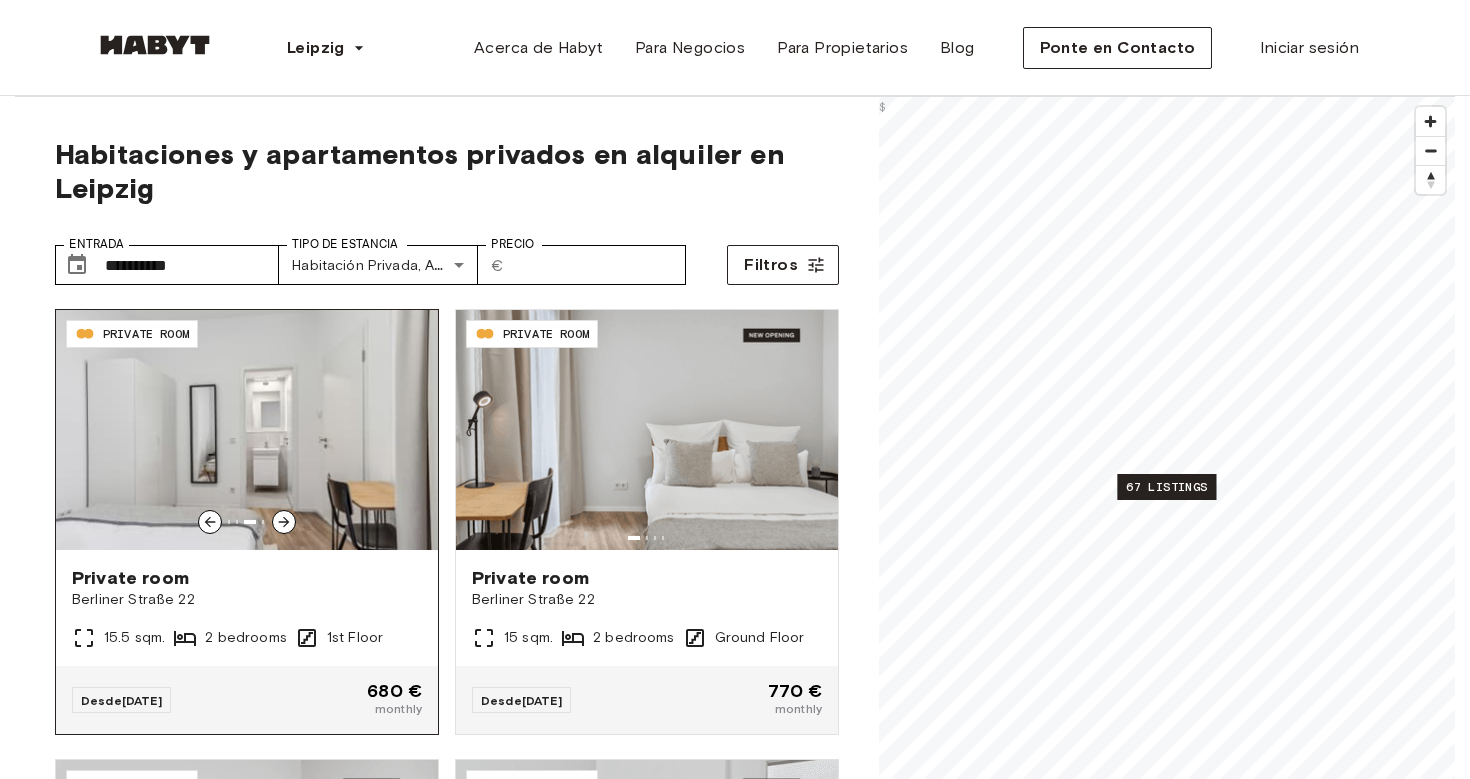click 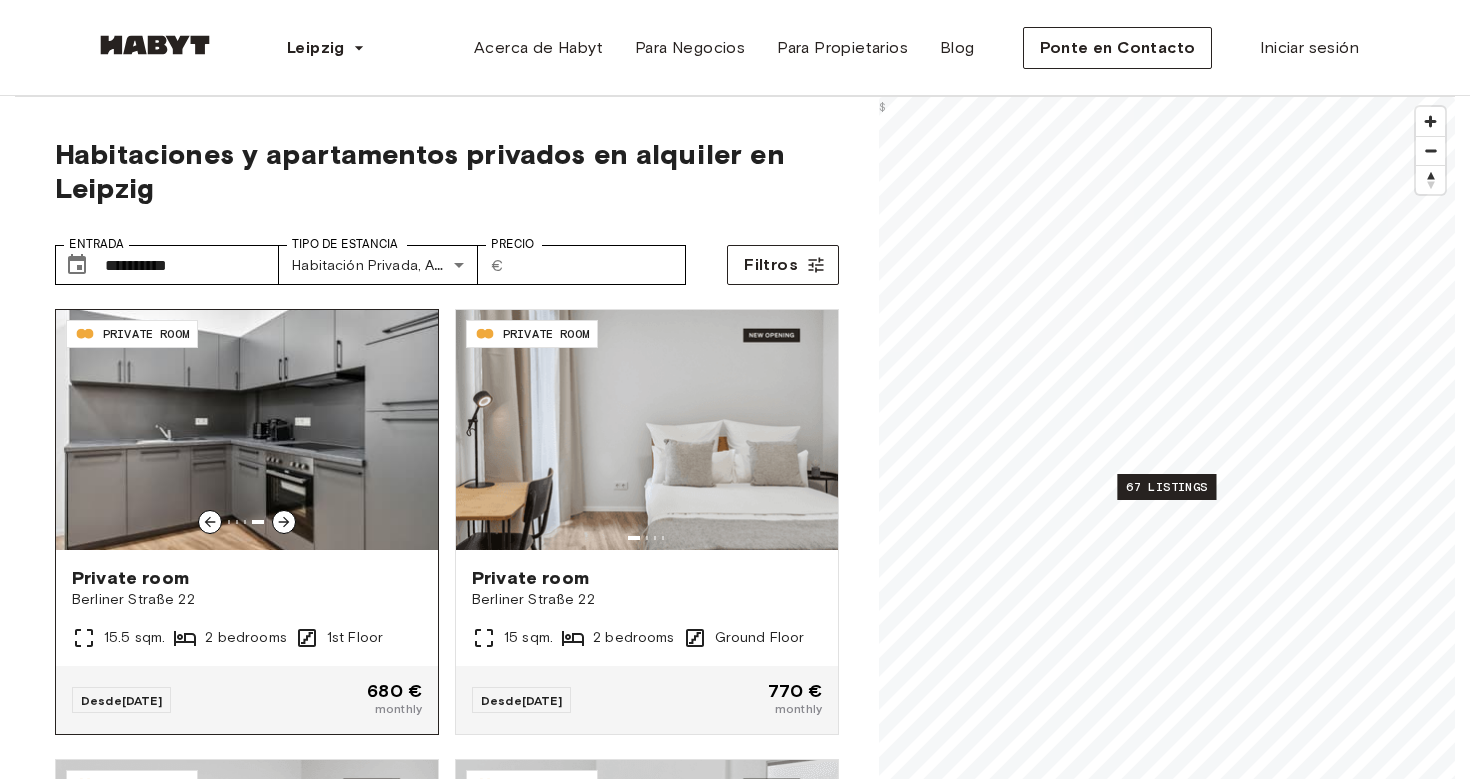 click 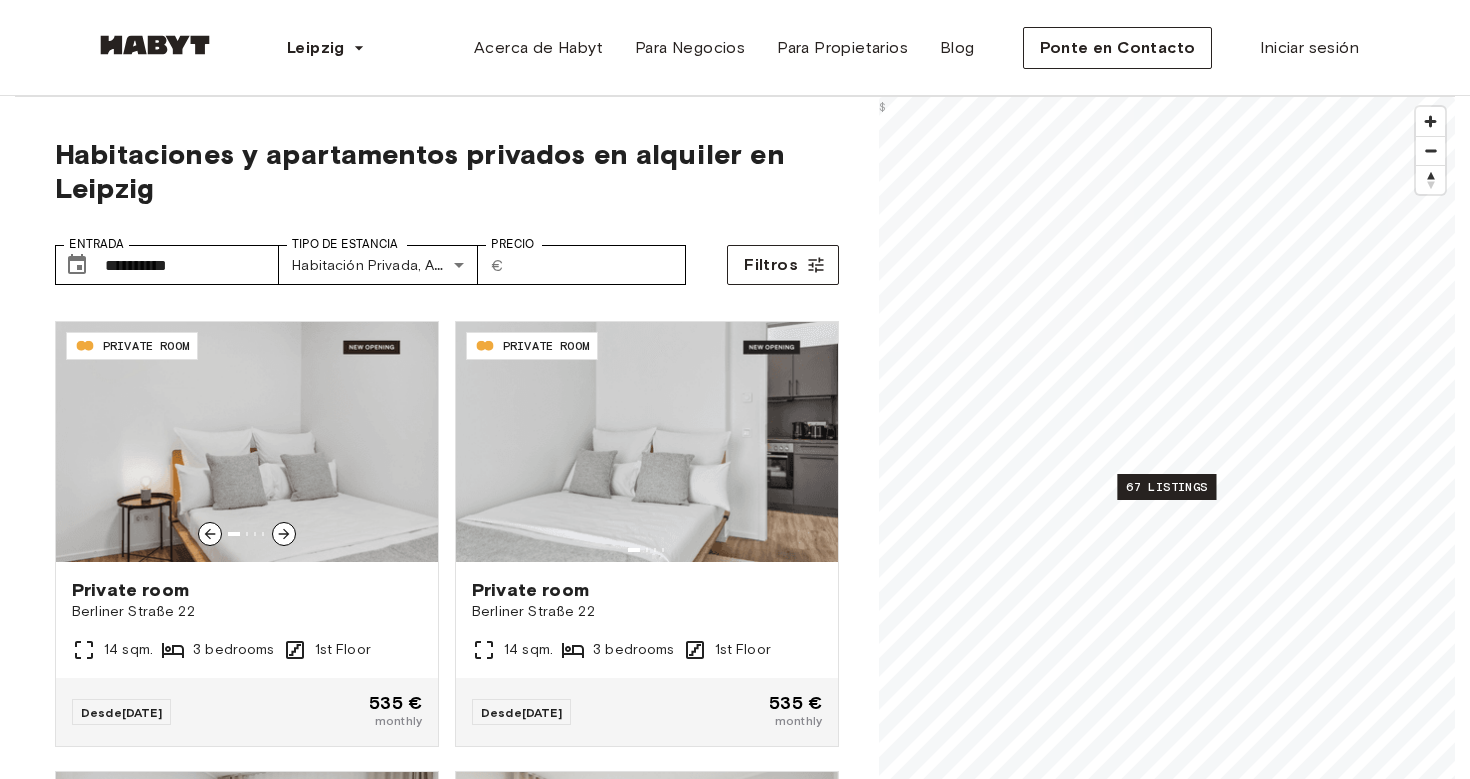 scroll, scrollTop: 439, scrollLeft: 0, axis: vertical 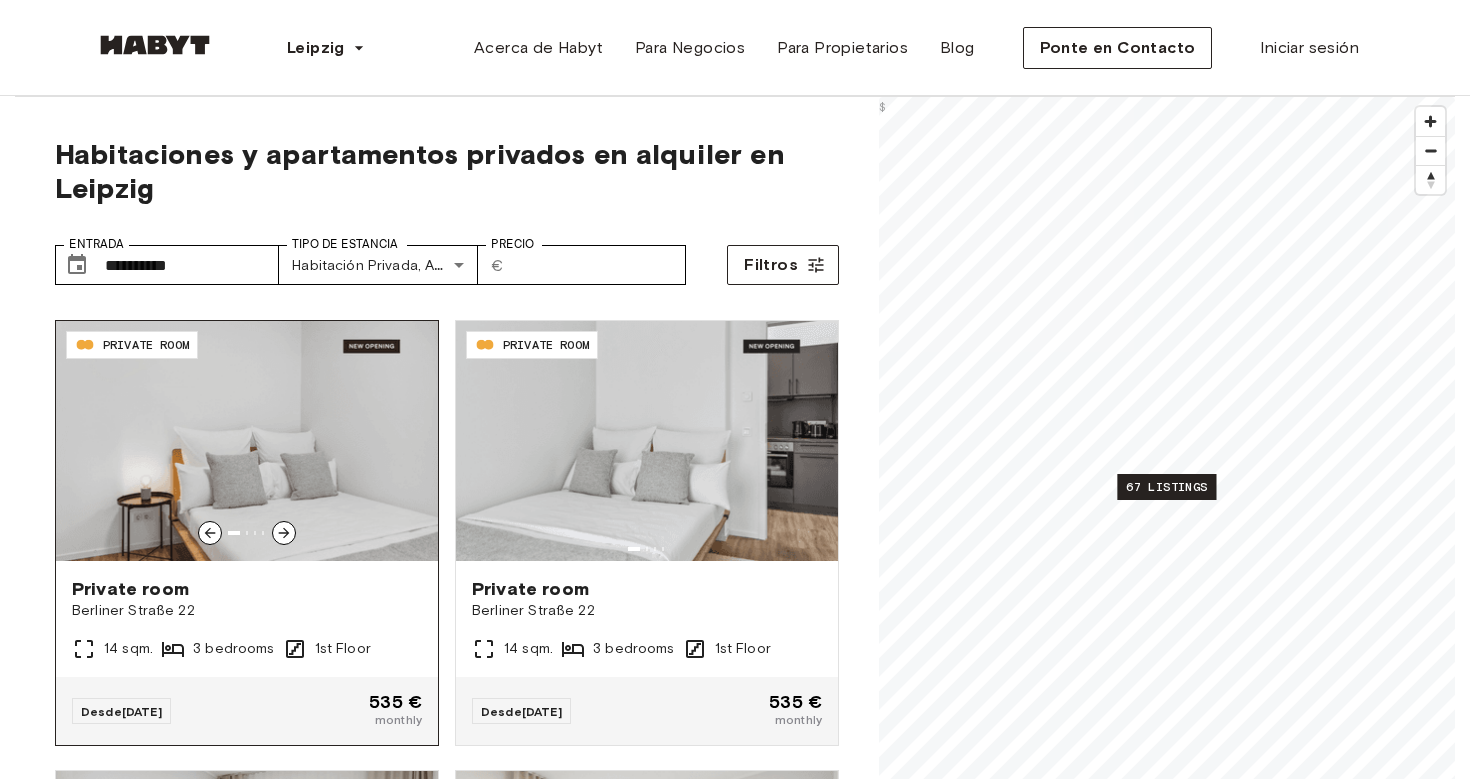 click 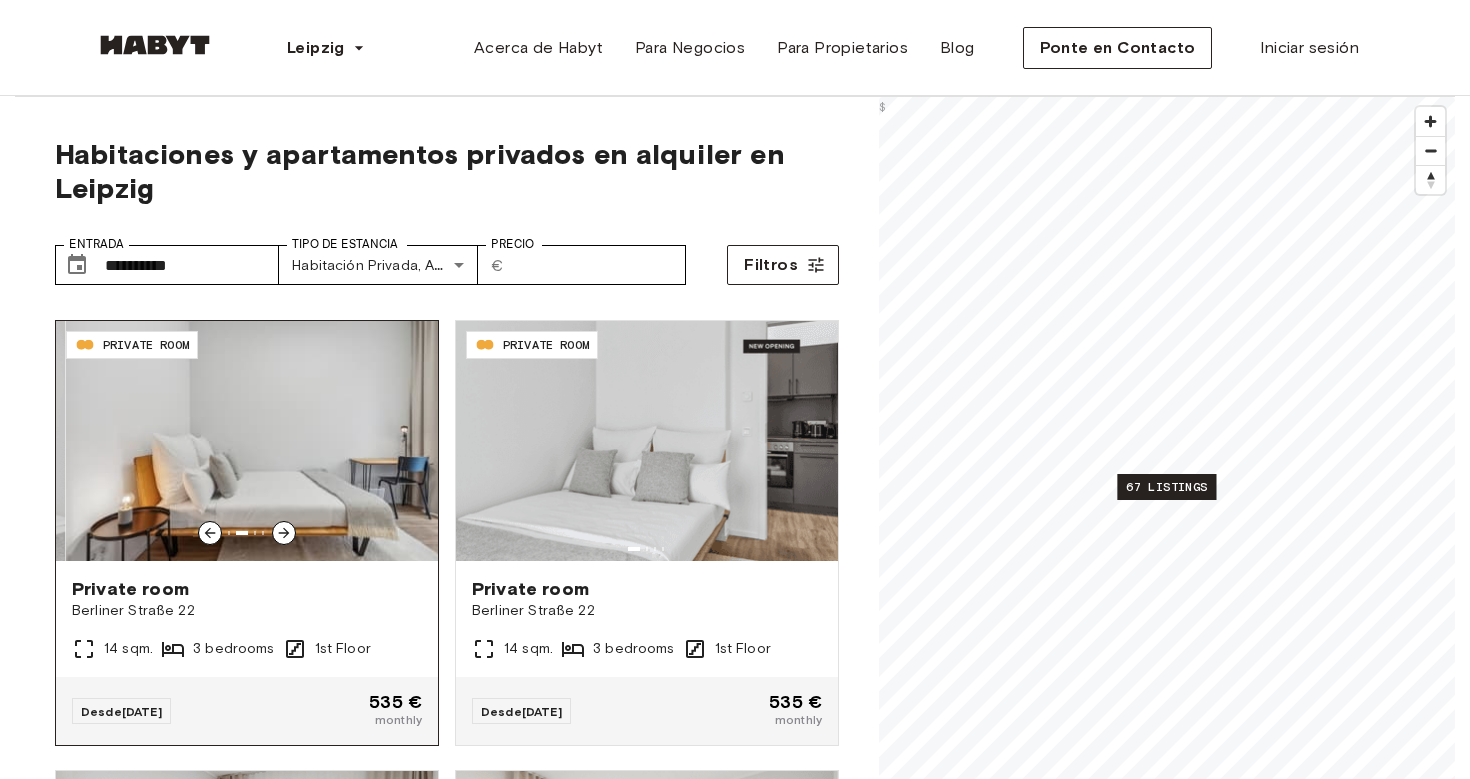 click 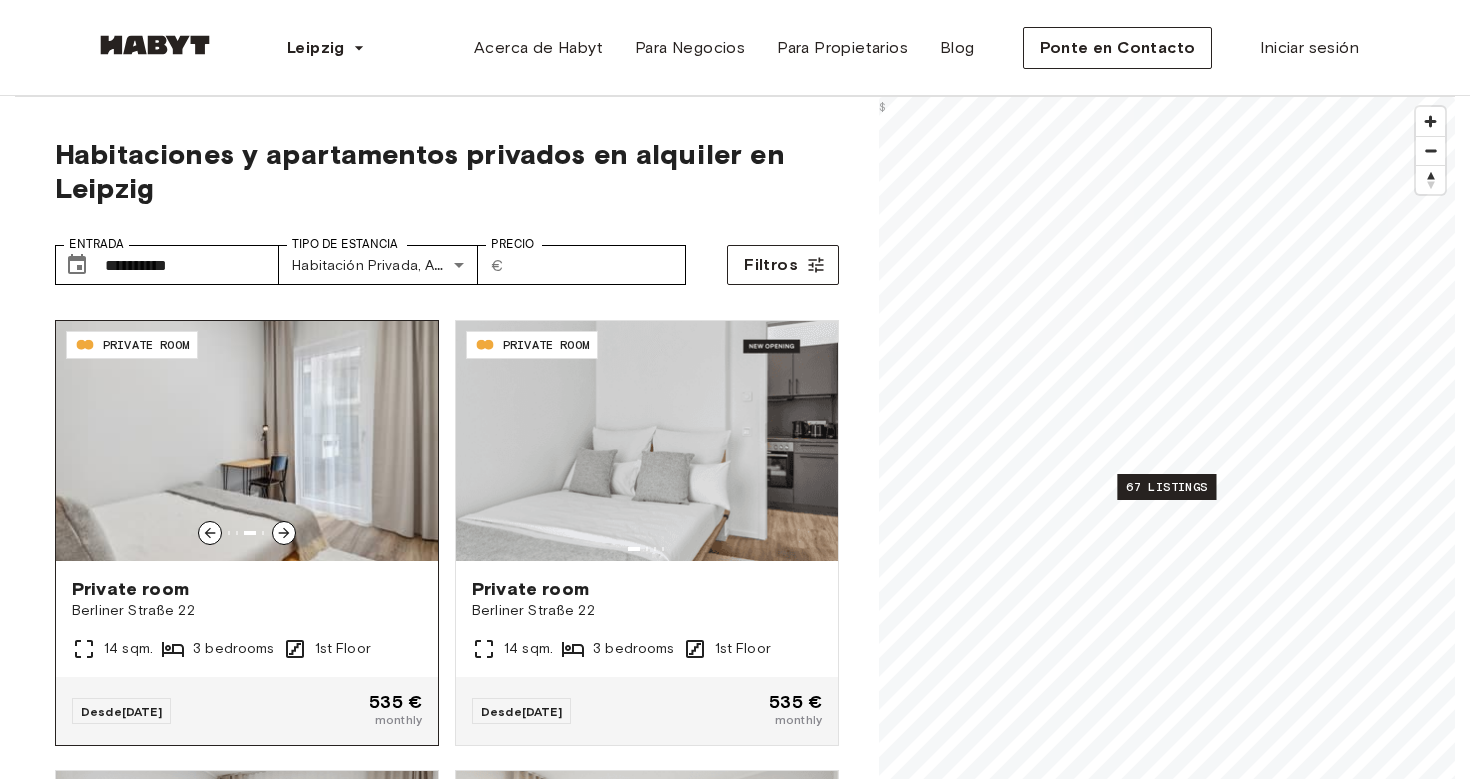 click 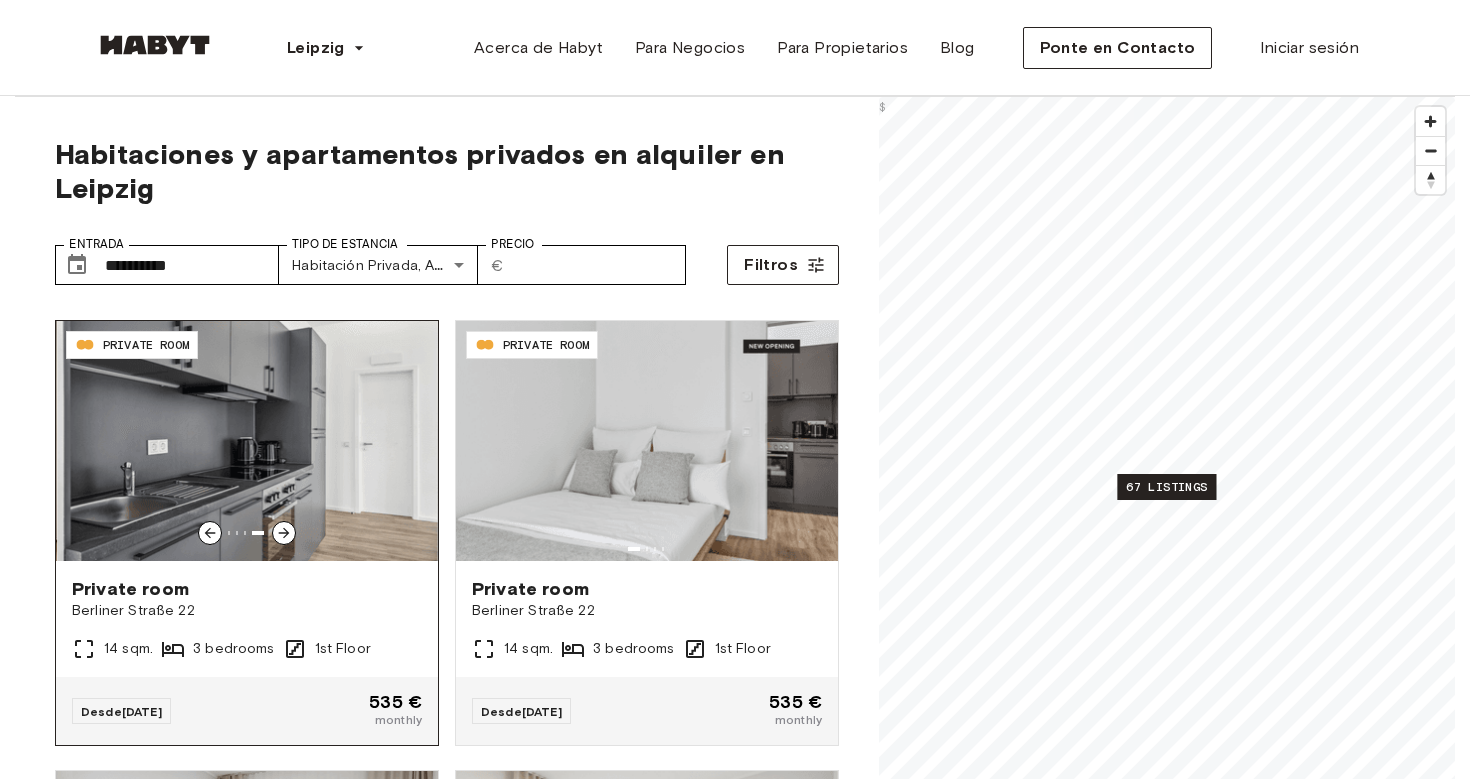 click 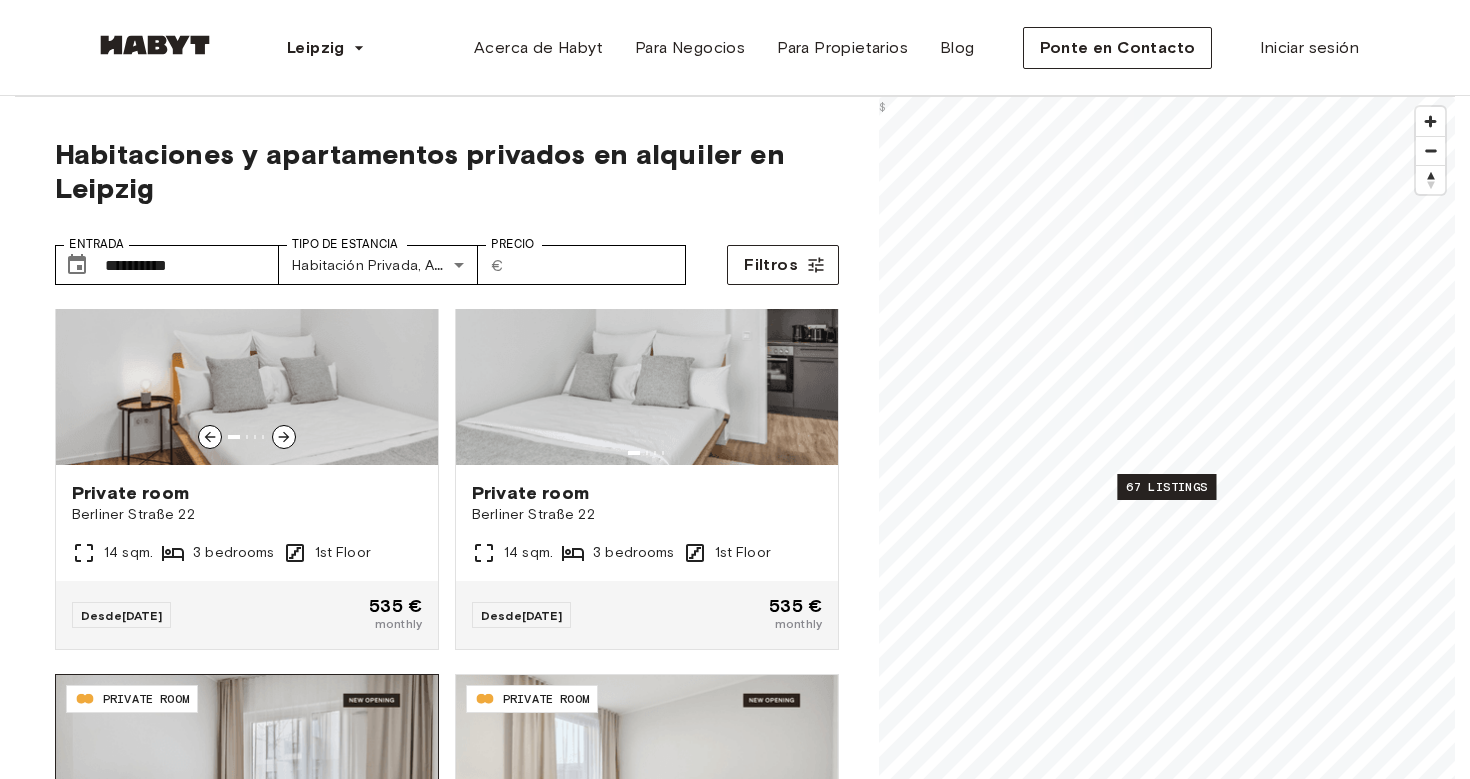 scroll, scrollTop: 533, scrollLeft: 0, axis: vertical 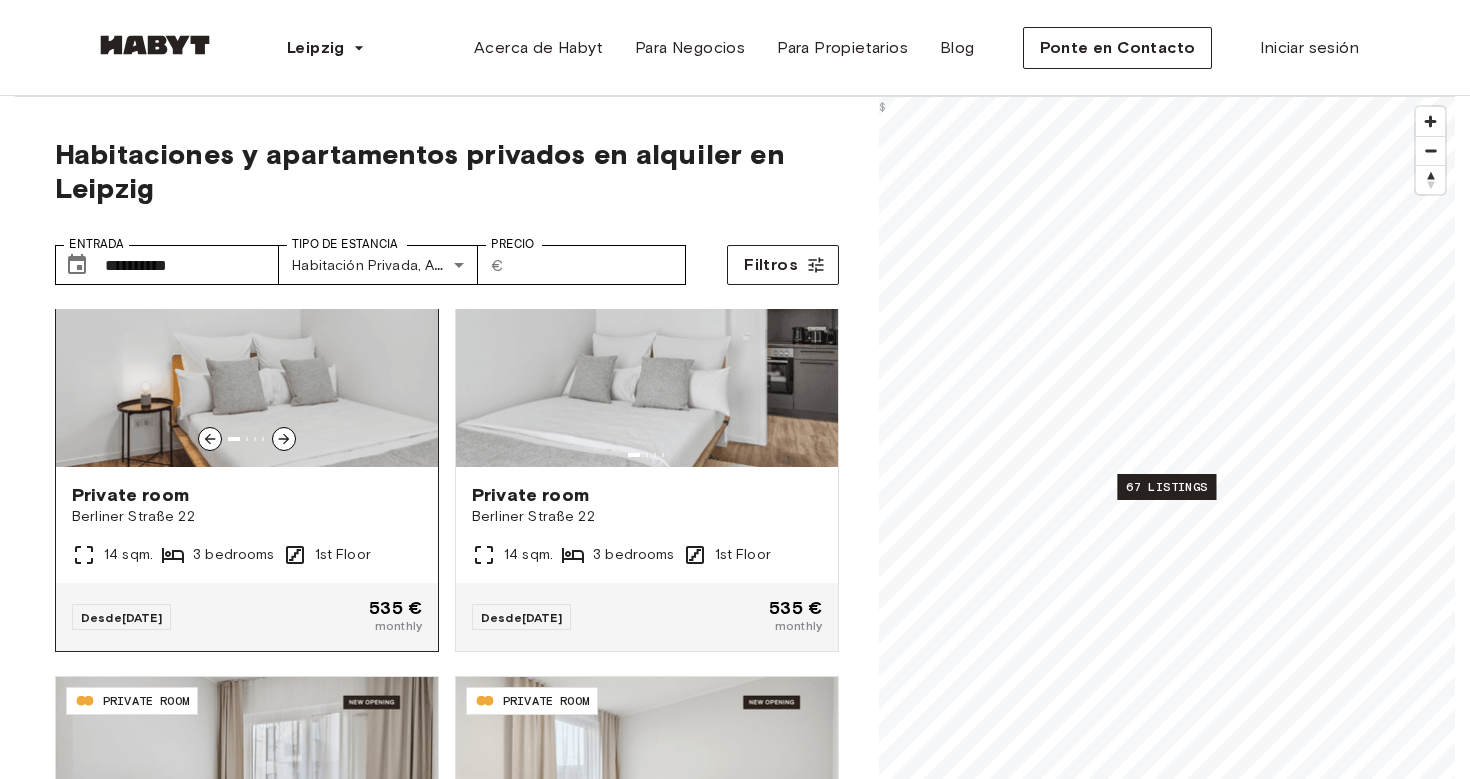 click at bounding box center (247, 347) 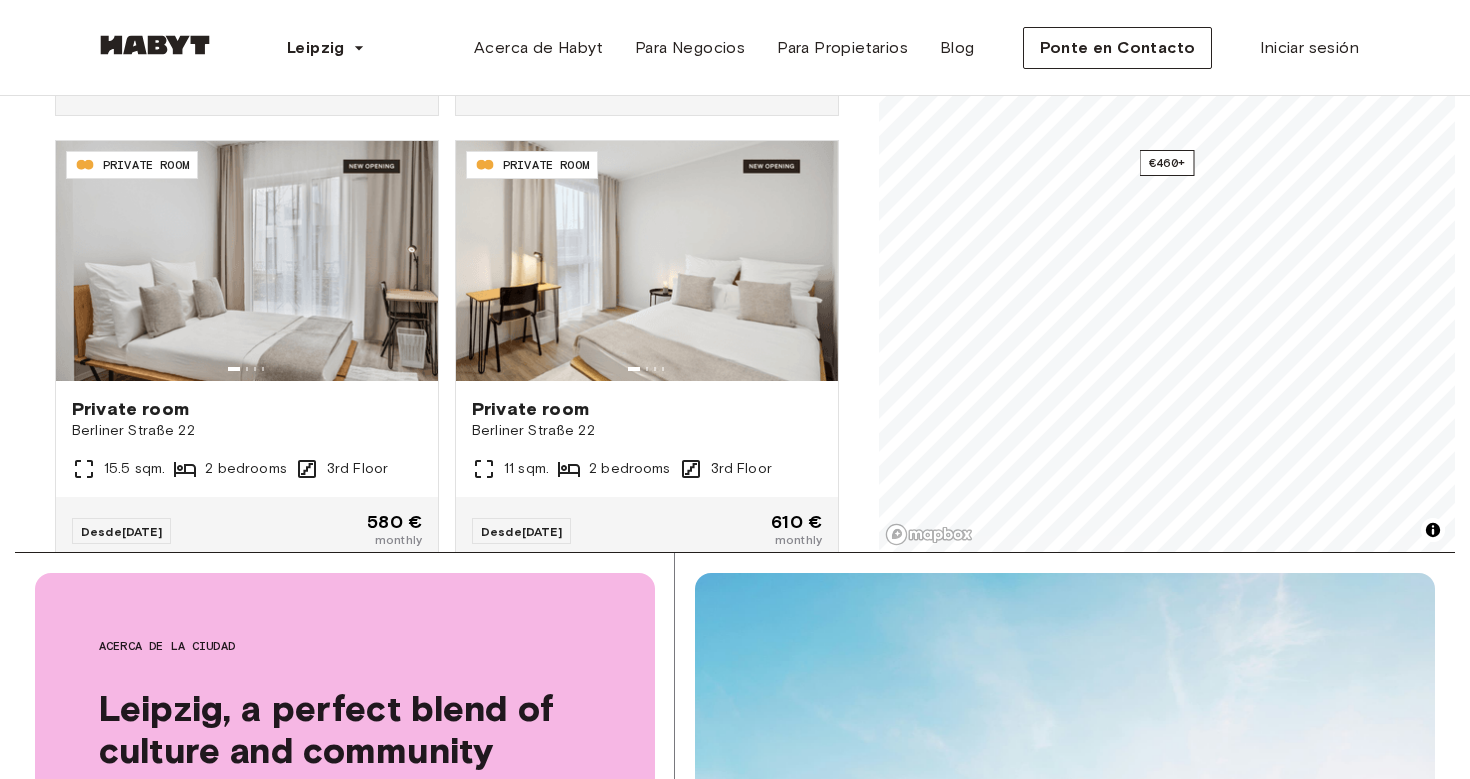 scroll, scrollTop: 489, scrollLeft: 0, axis: vertical 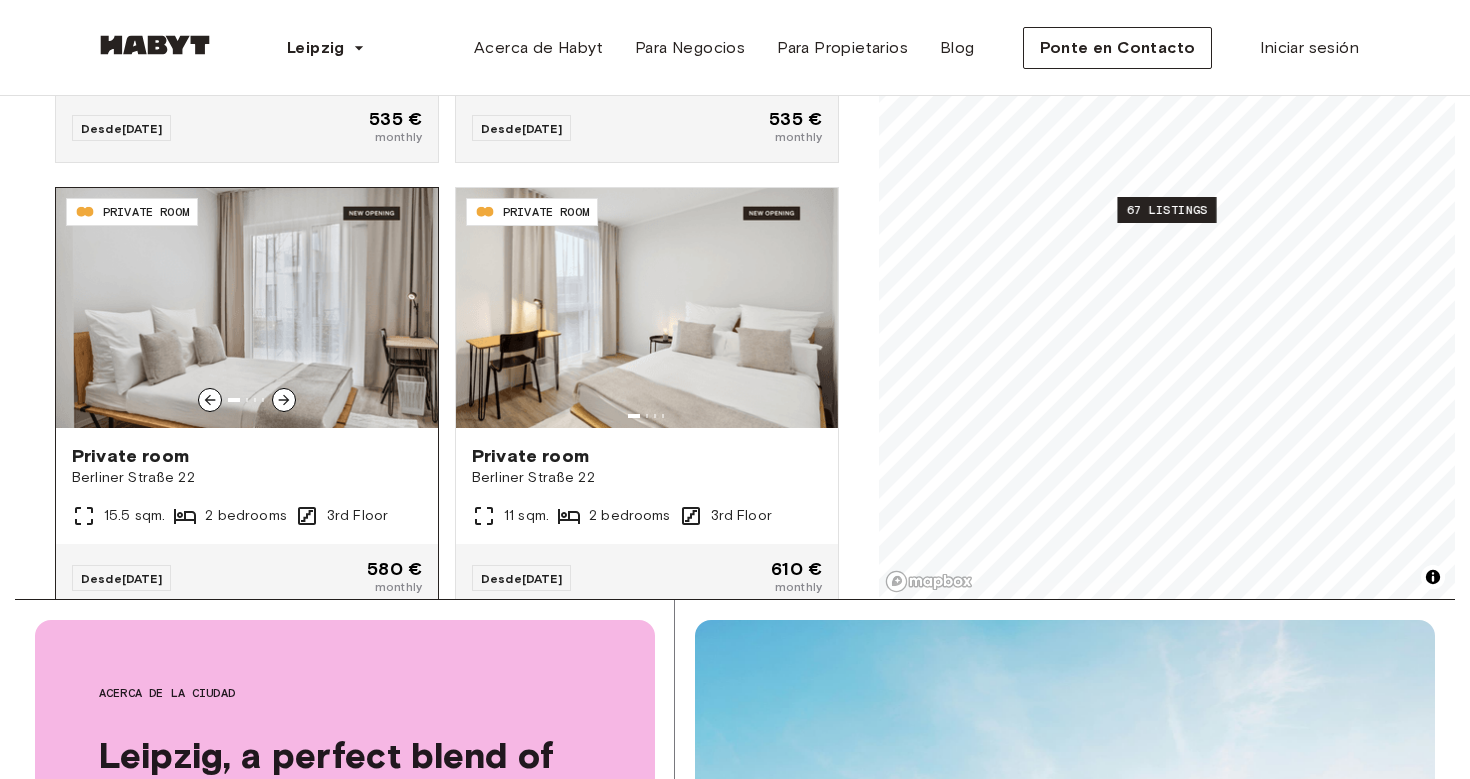 click 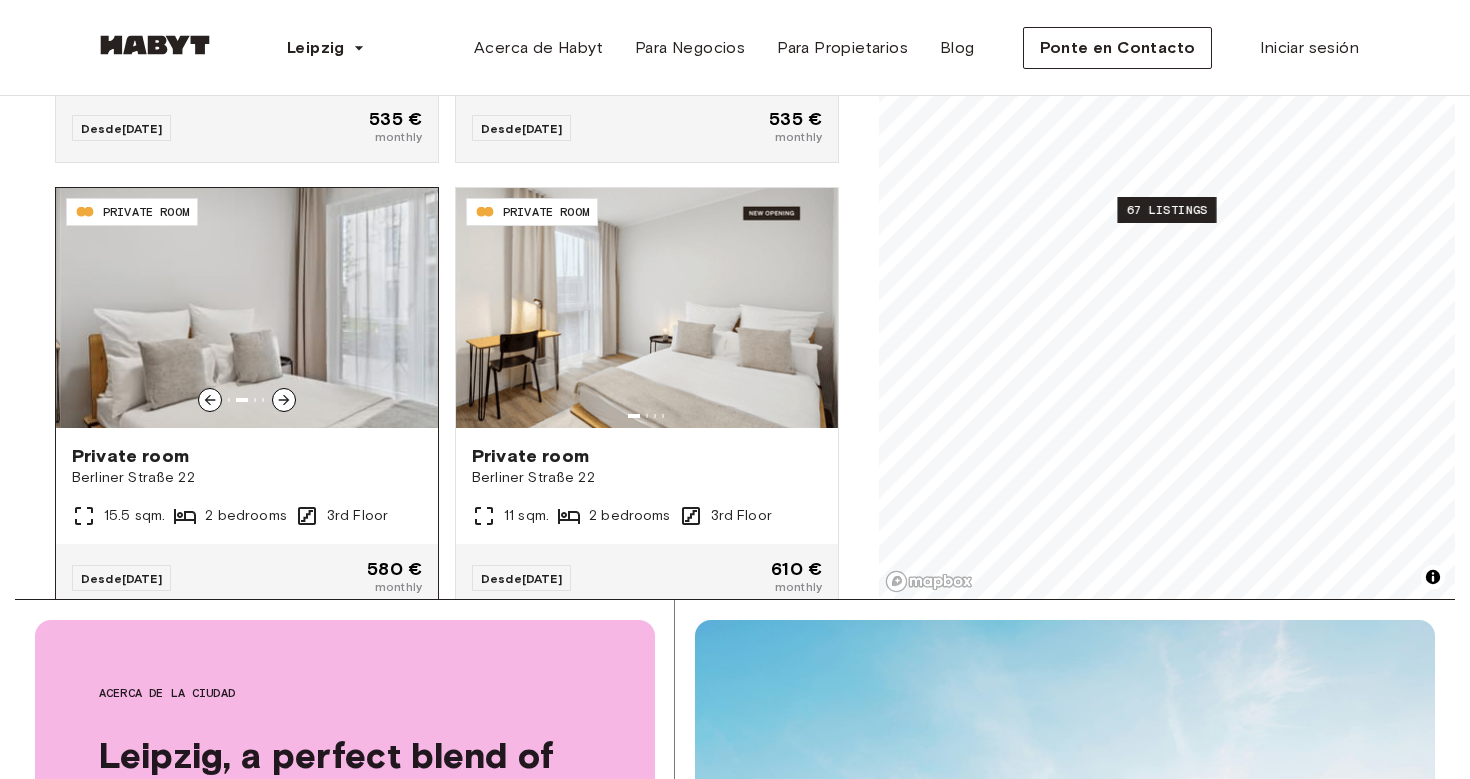 click 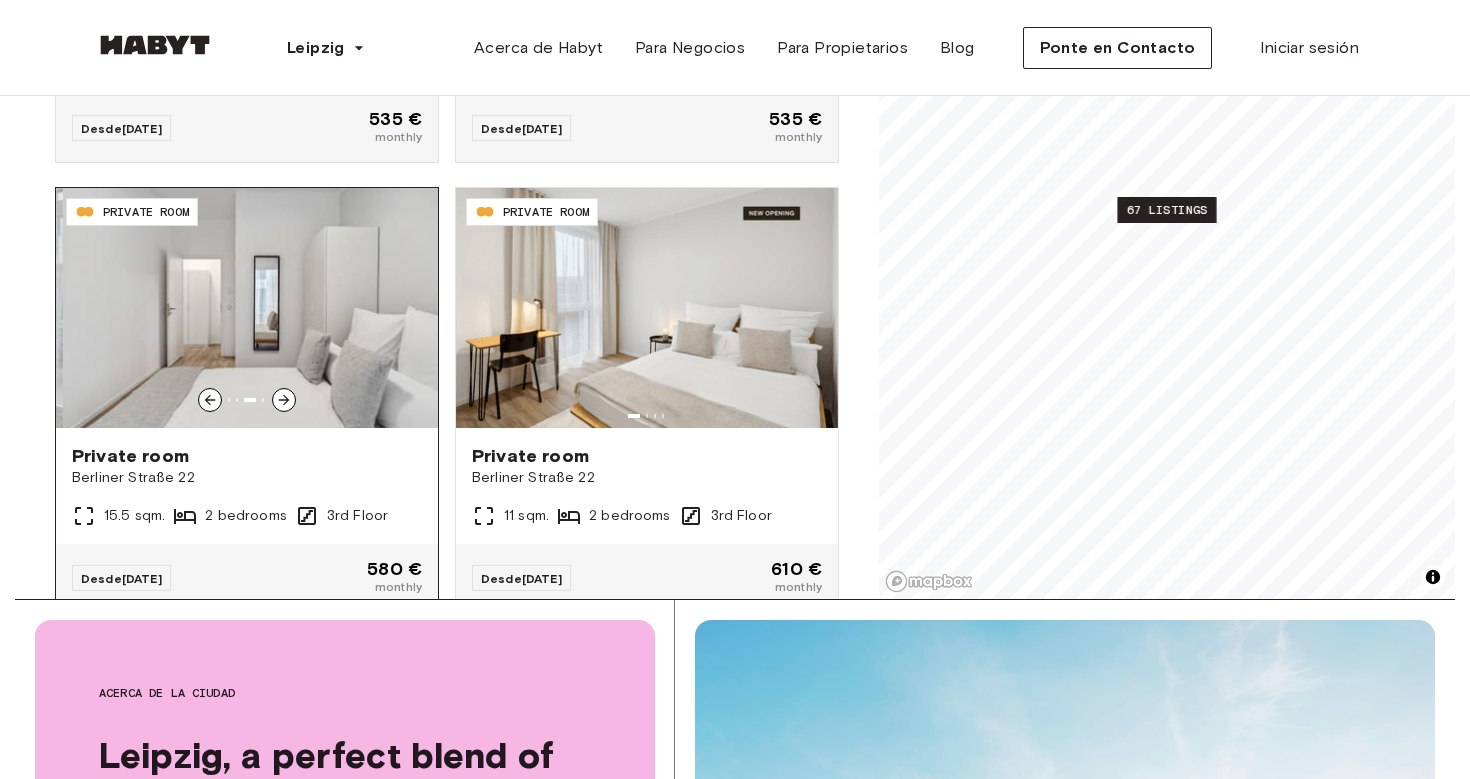 click 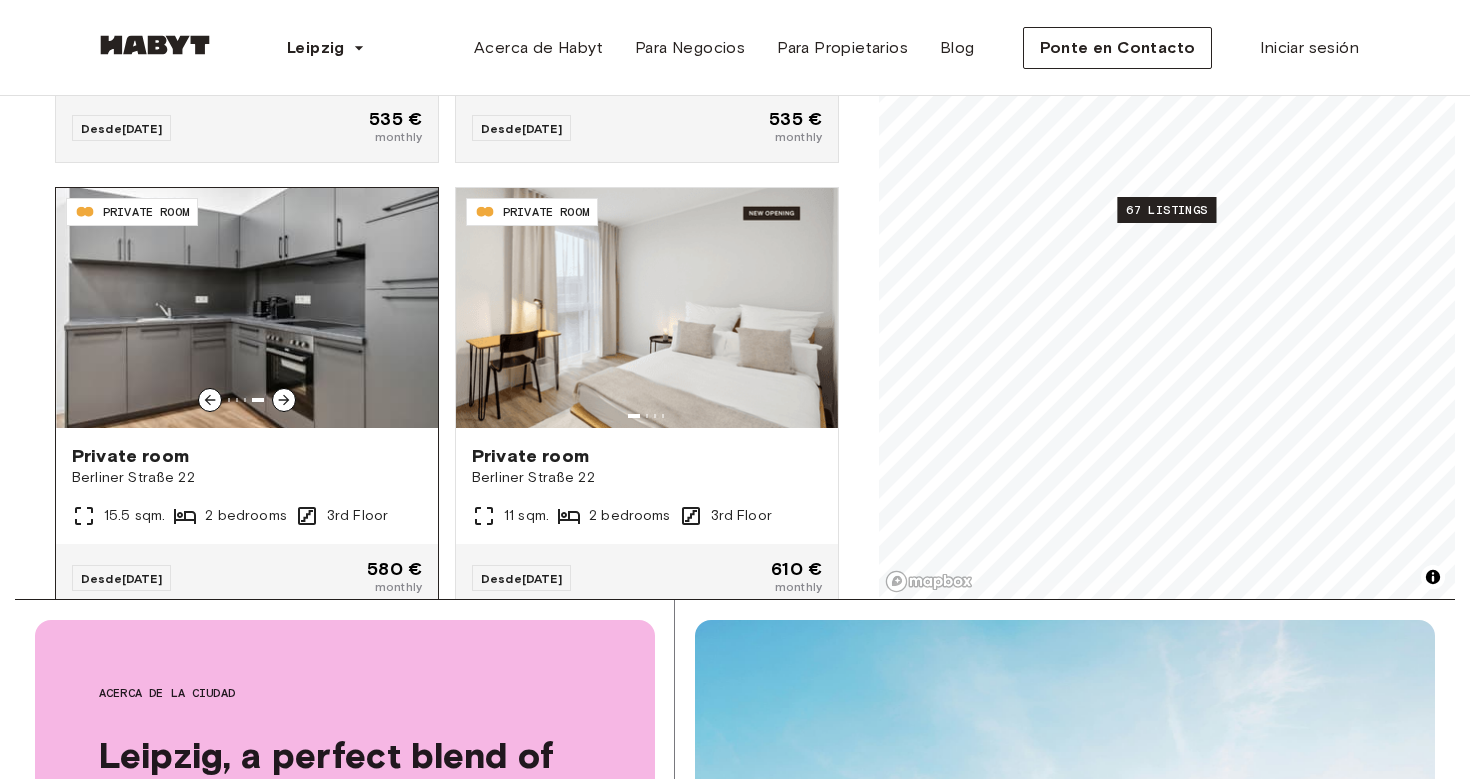 click 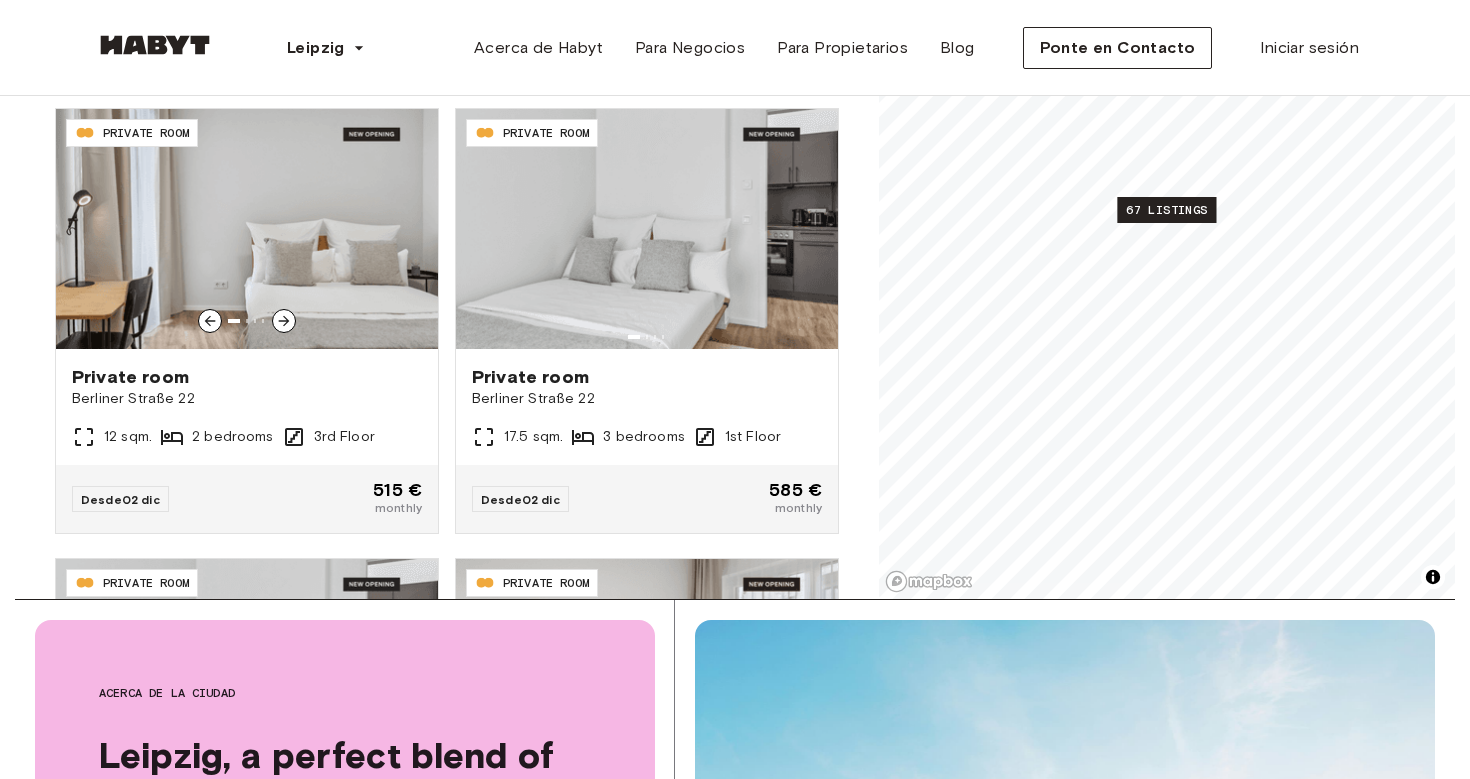 scroll, scrollTop: 1507, scrollLeft: 0, axis: vertical 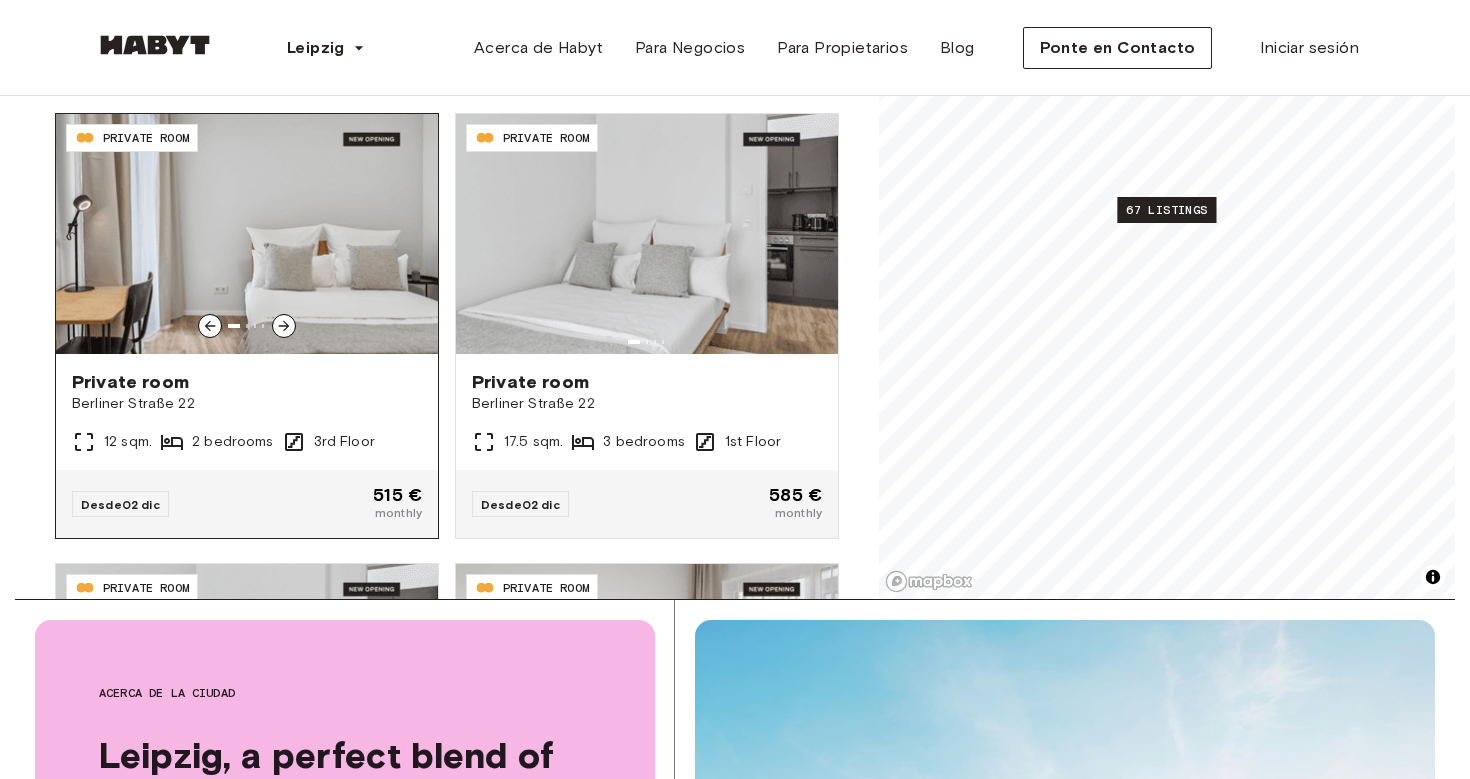click 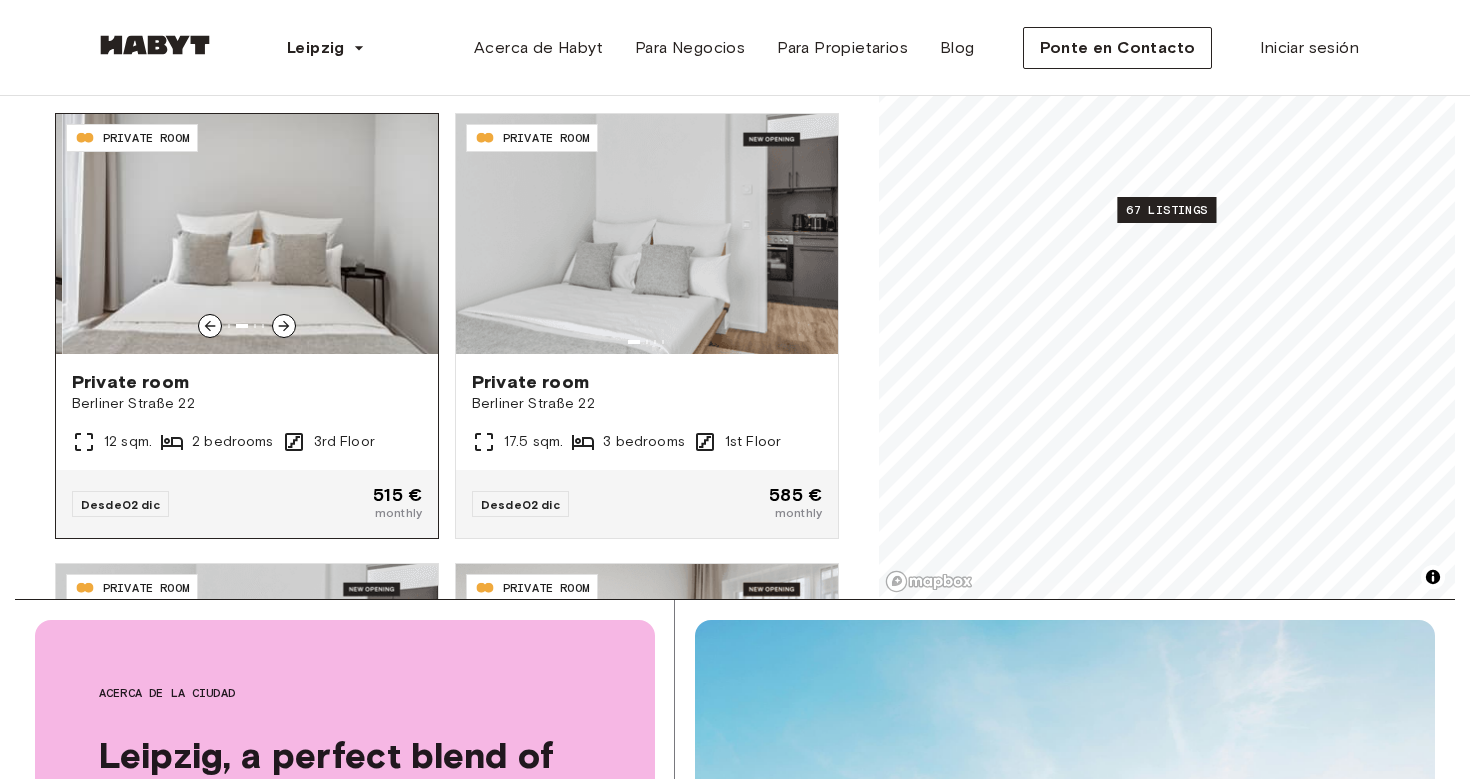 click 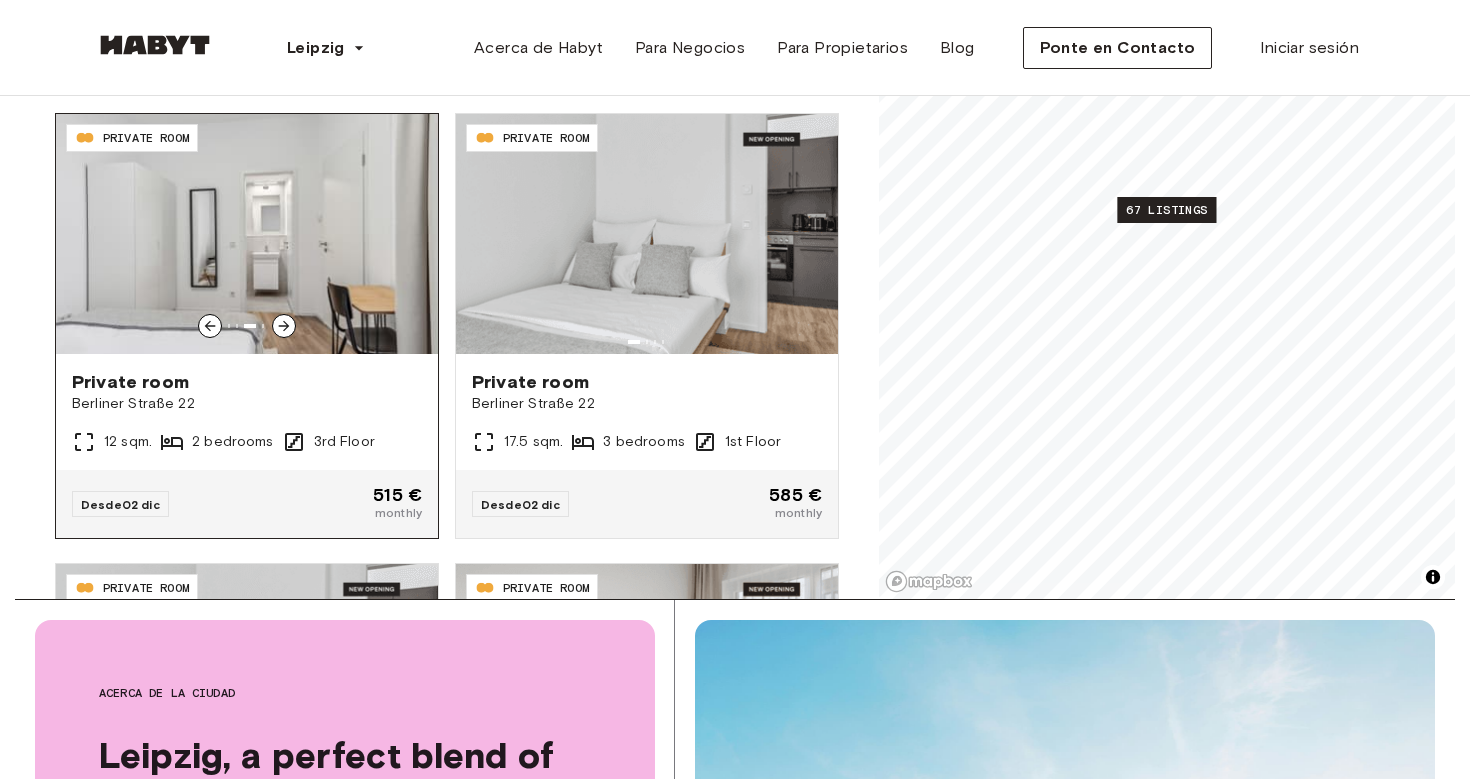 click 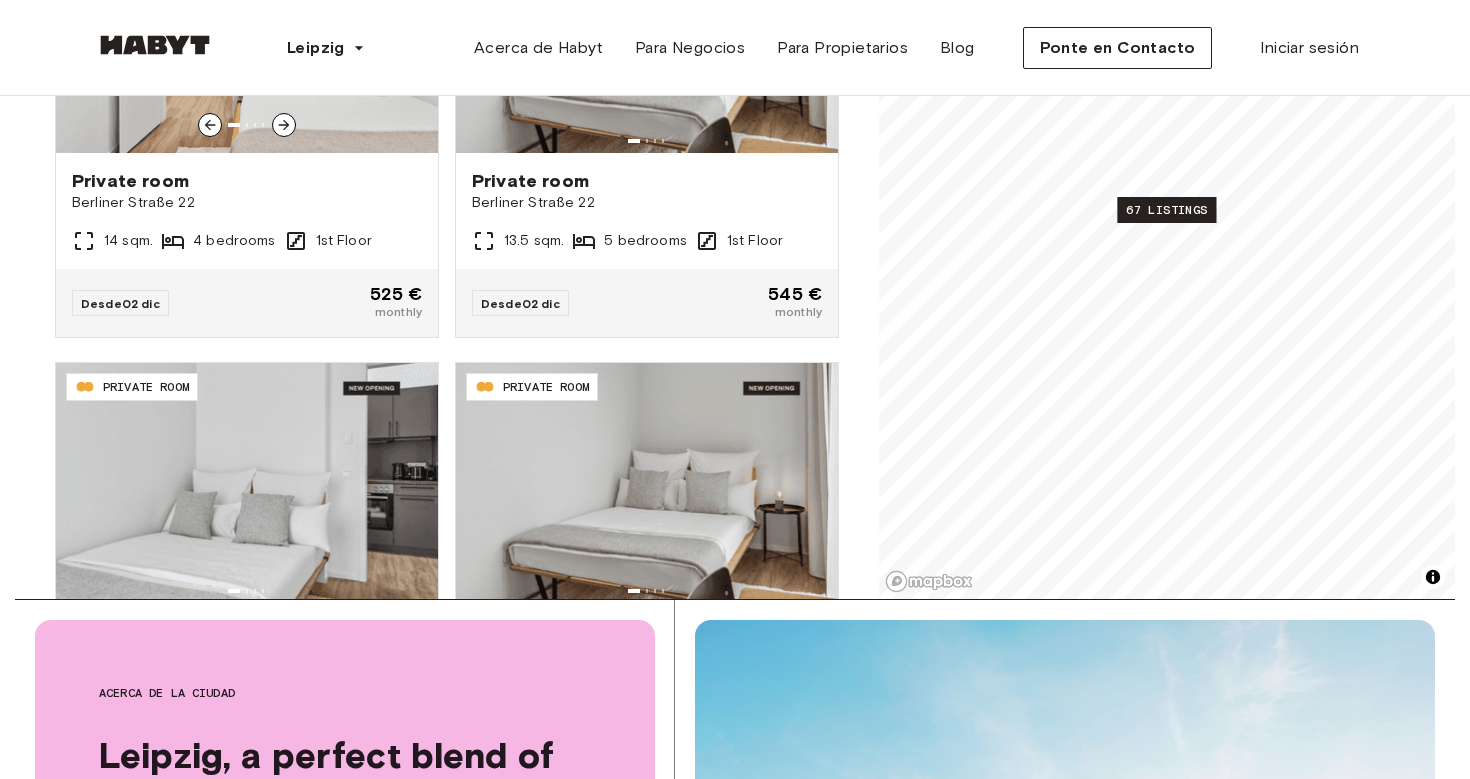 scroll, scrollTop: 3811, scrollLeft: 0, axis: vertical 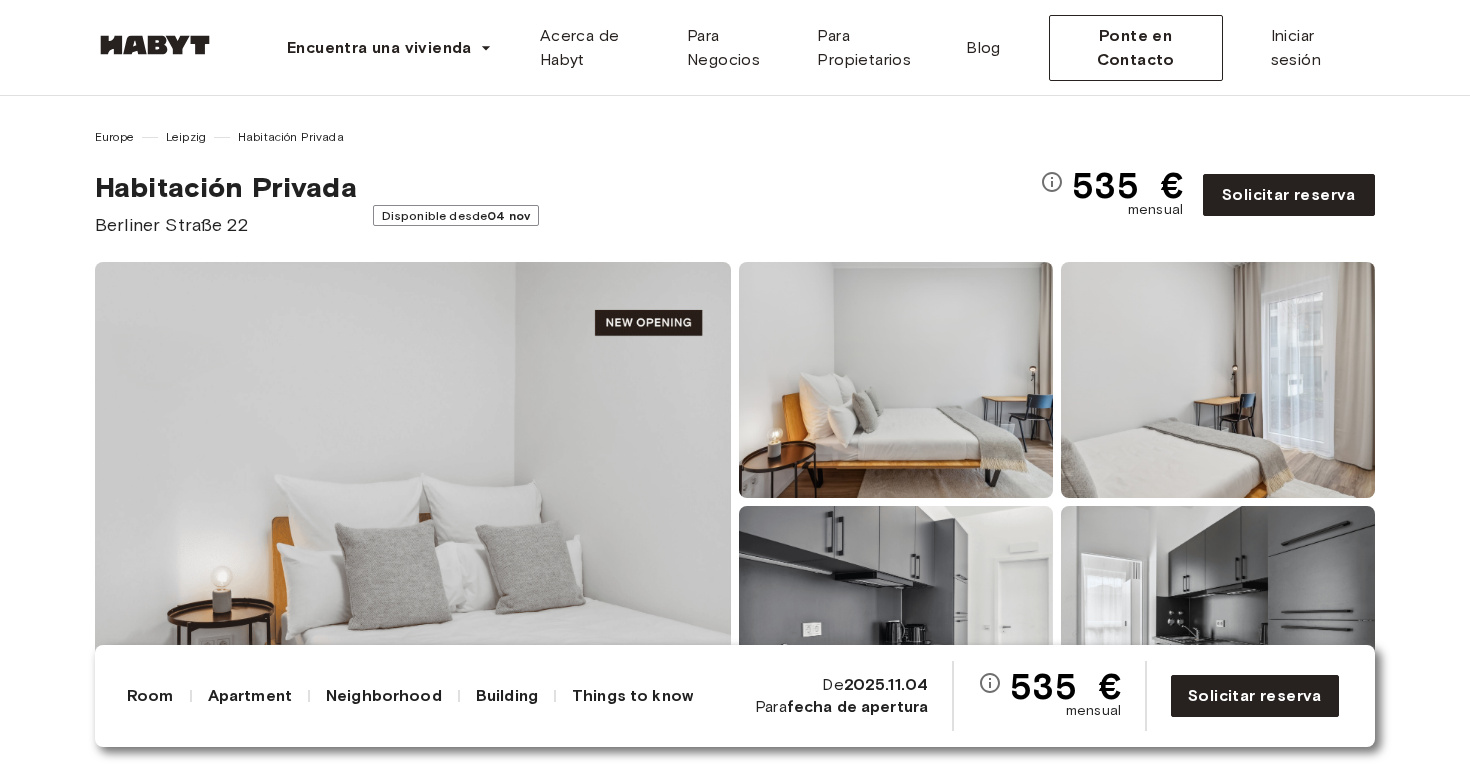 click at bounding box center (413, 502) 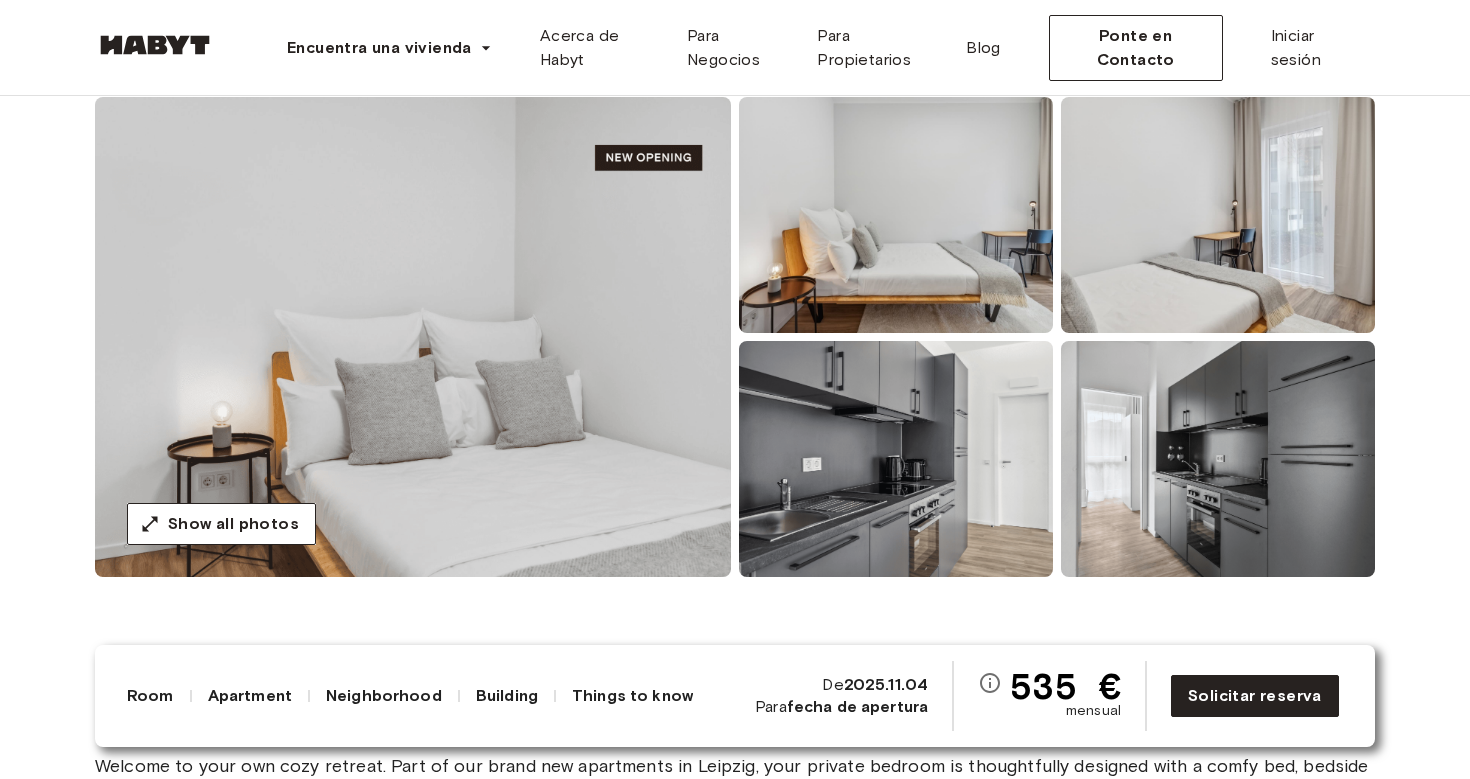 scroll, scrollTop: 169, scrollLeft: 0, axis: vertical 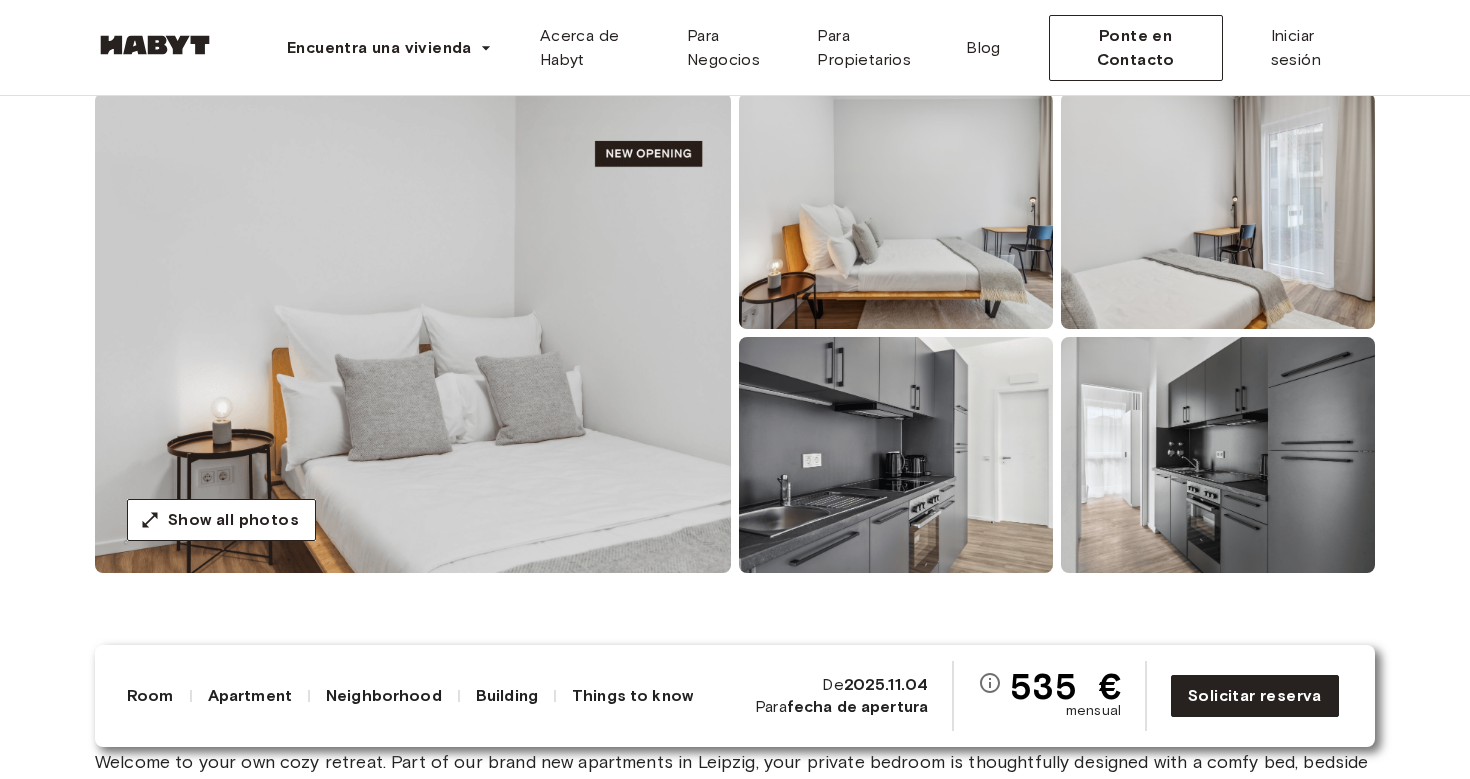 click at bounding box center [896, 211] 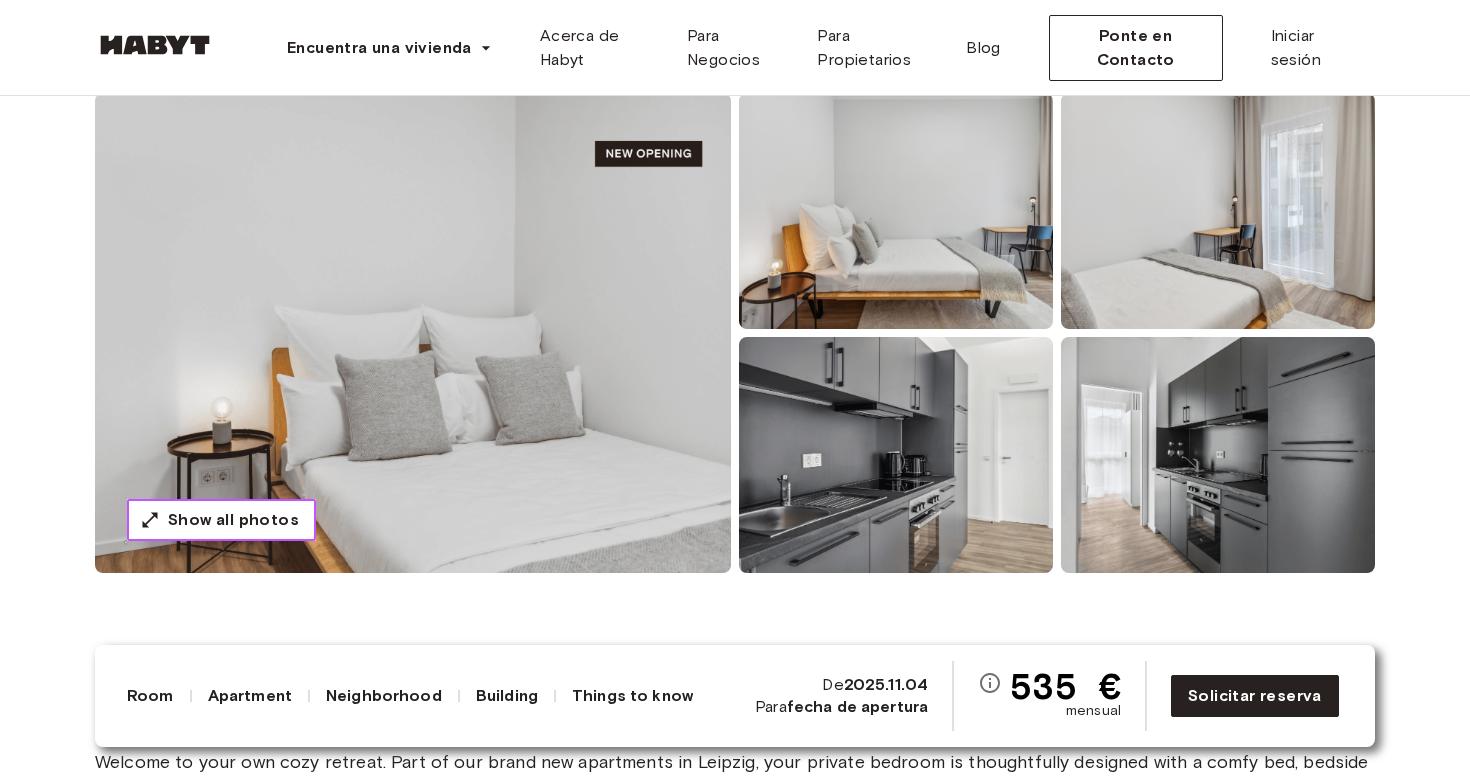 click on "Show all photos" at bounding box center [233, 520] 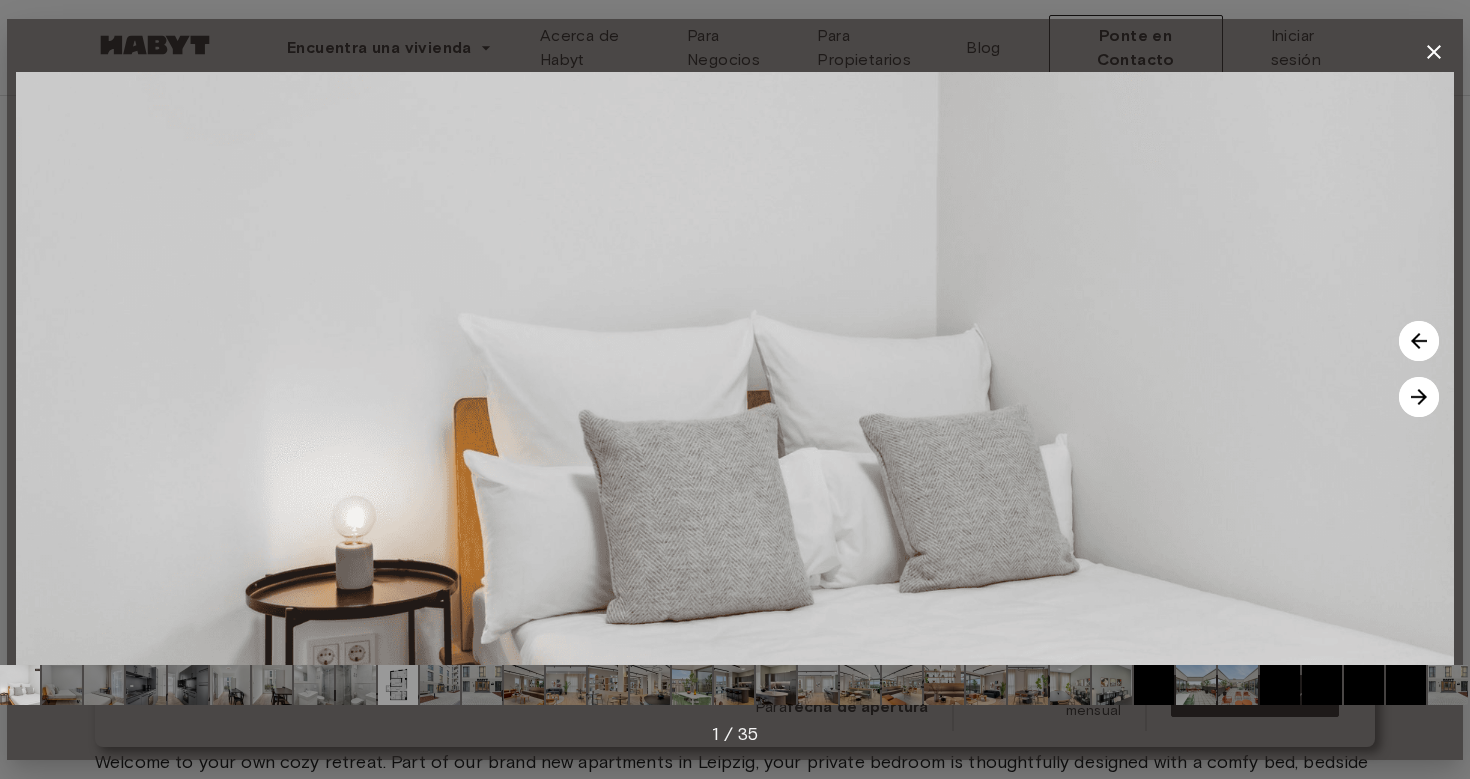 click at bounding box center [735, 368] 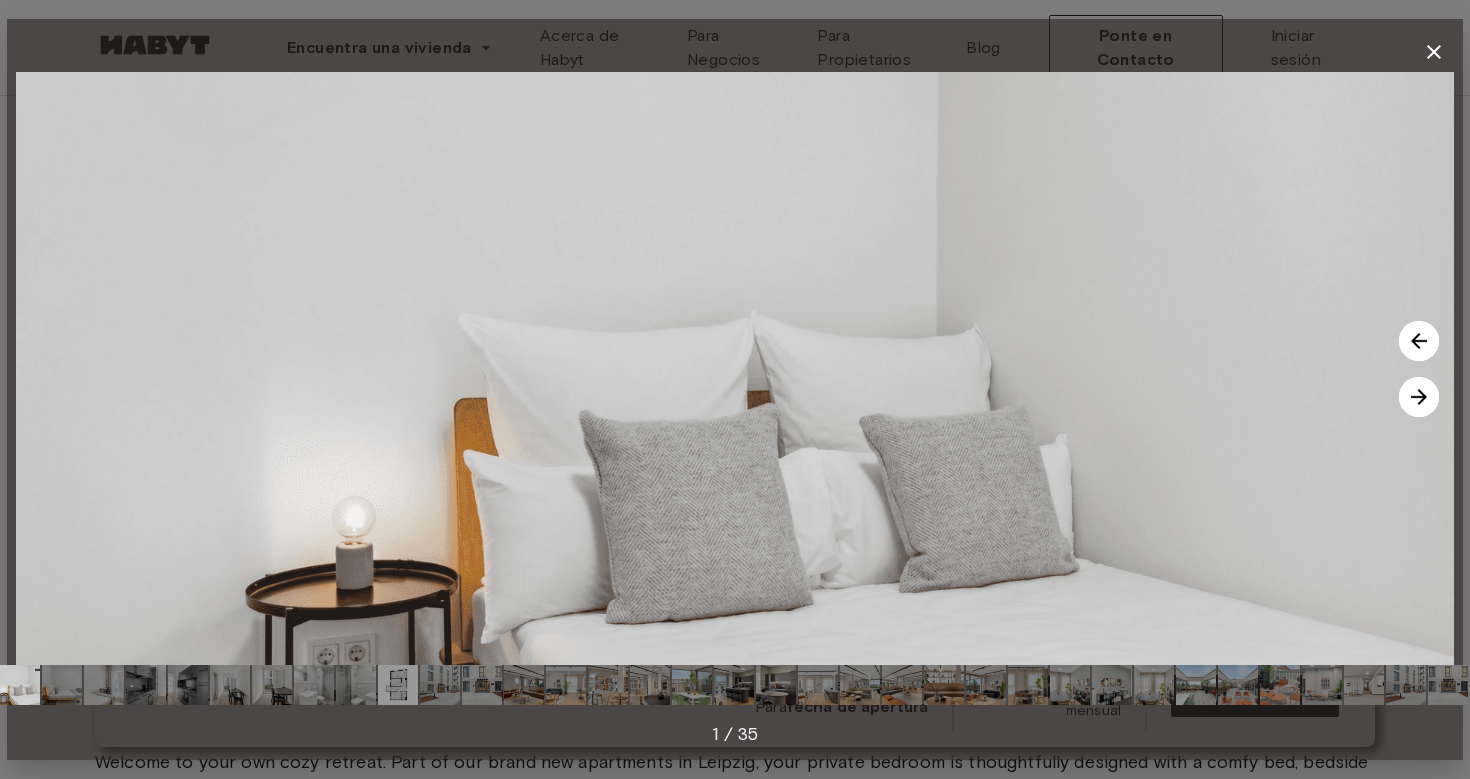 click at bounding box center [62, 685] 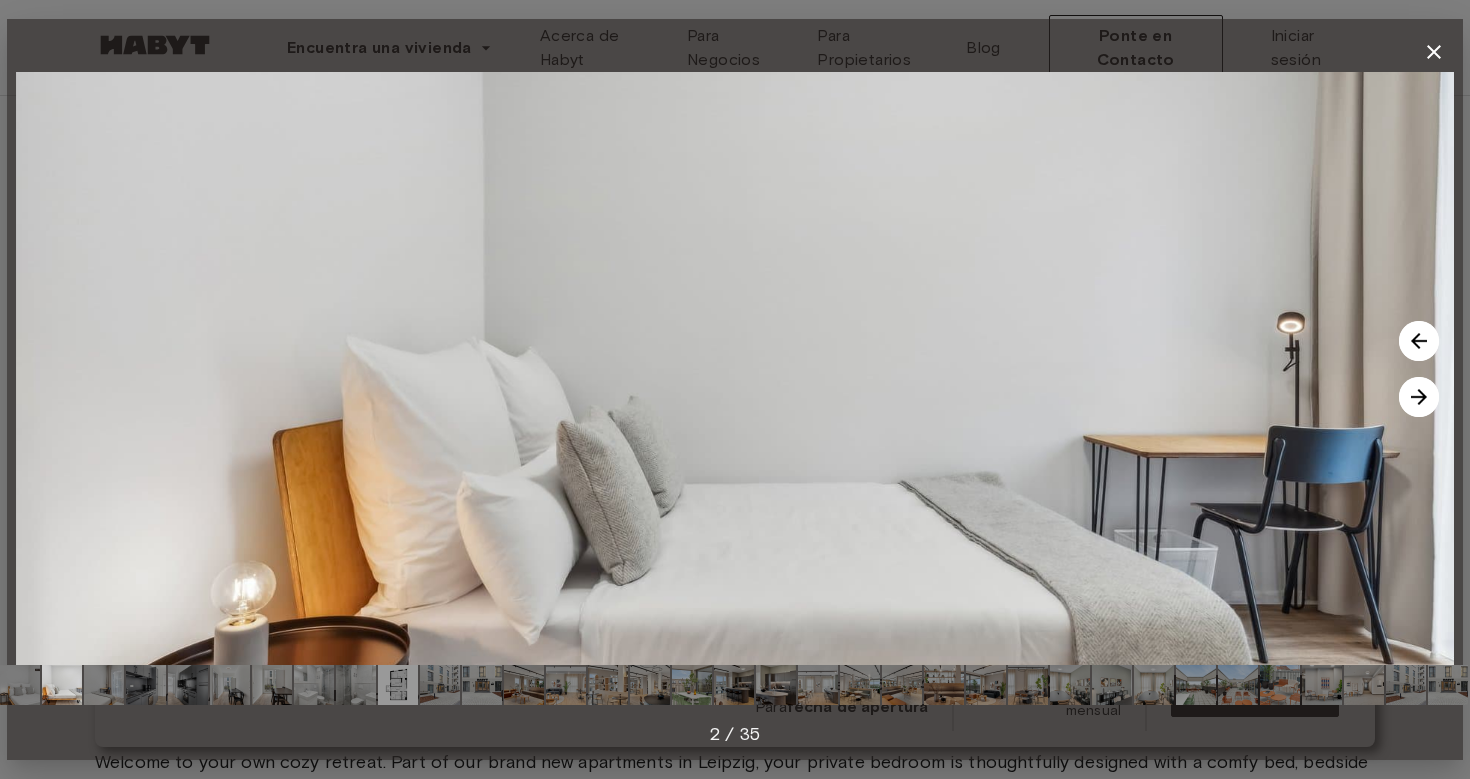 click at bounding box center [1419, 397] 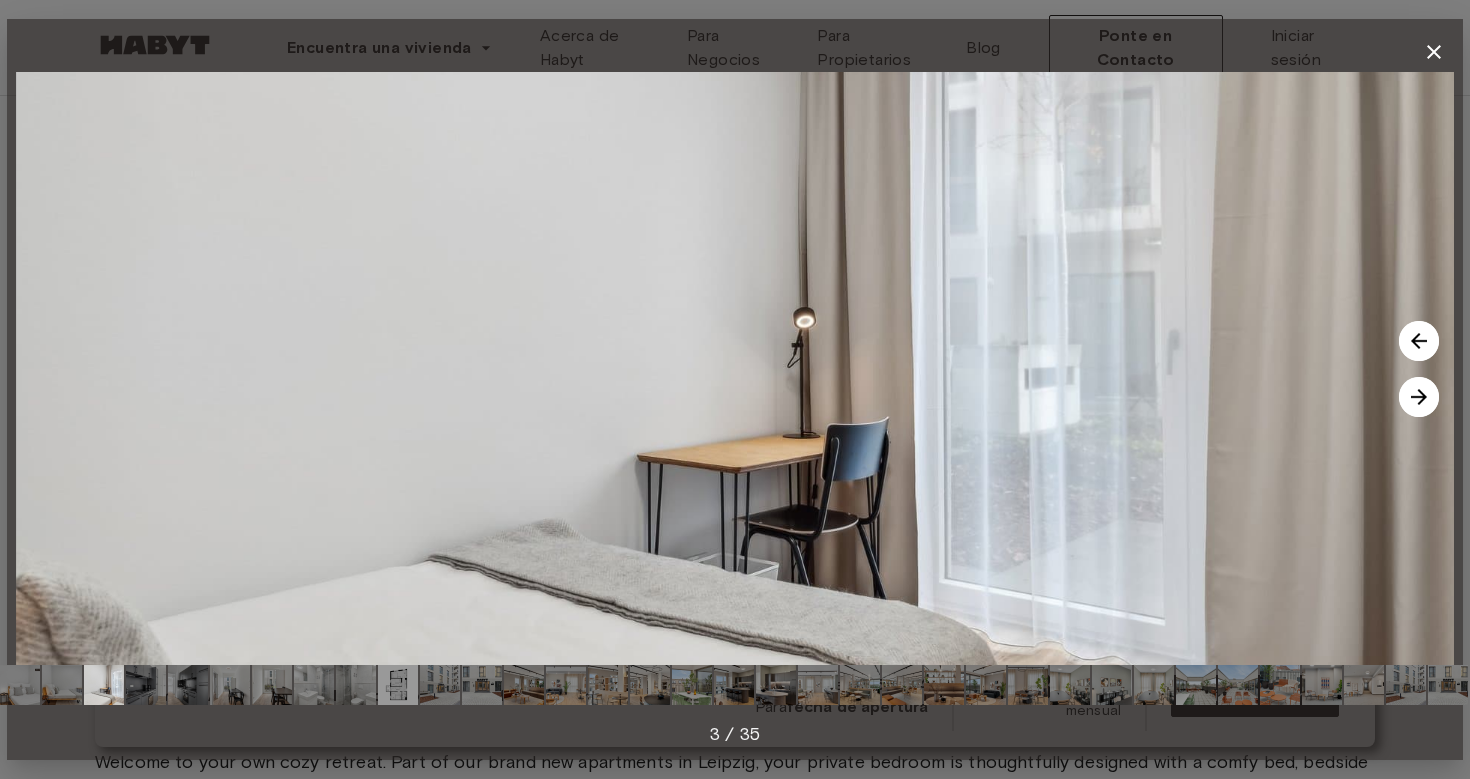click at bounding box center [1419, 397] 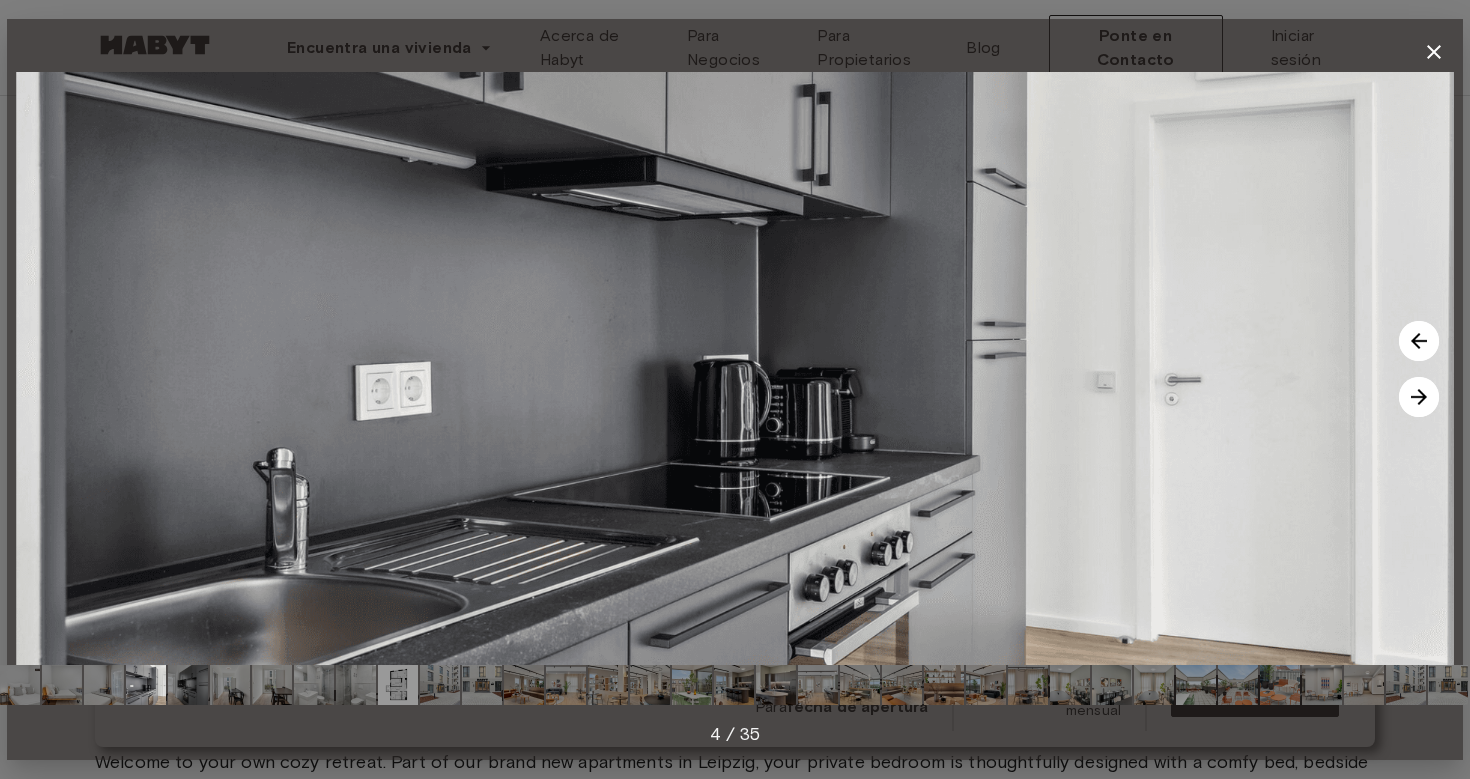 click at bounding box center [1419, 397] 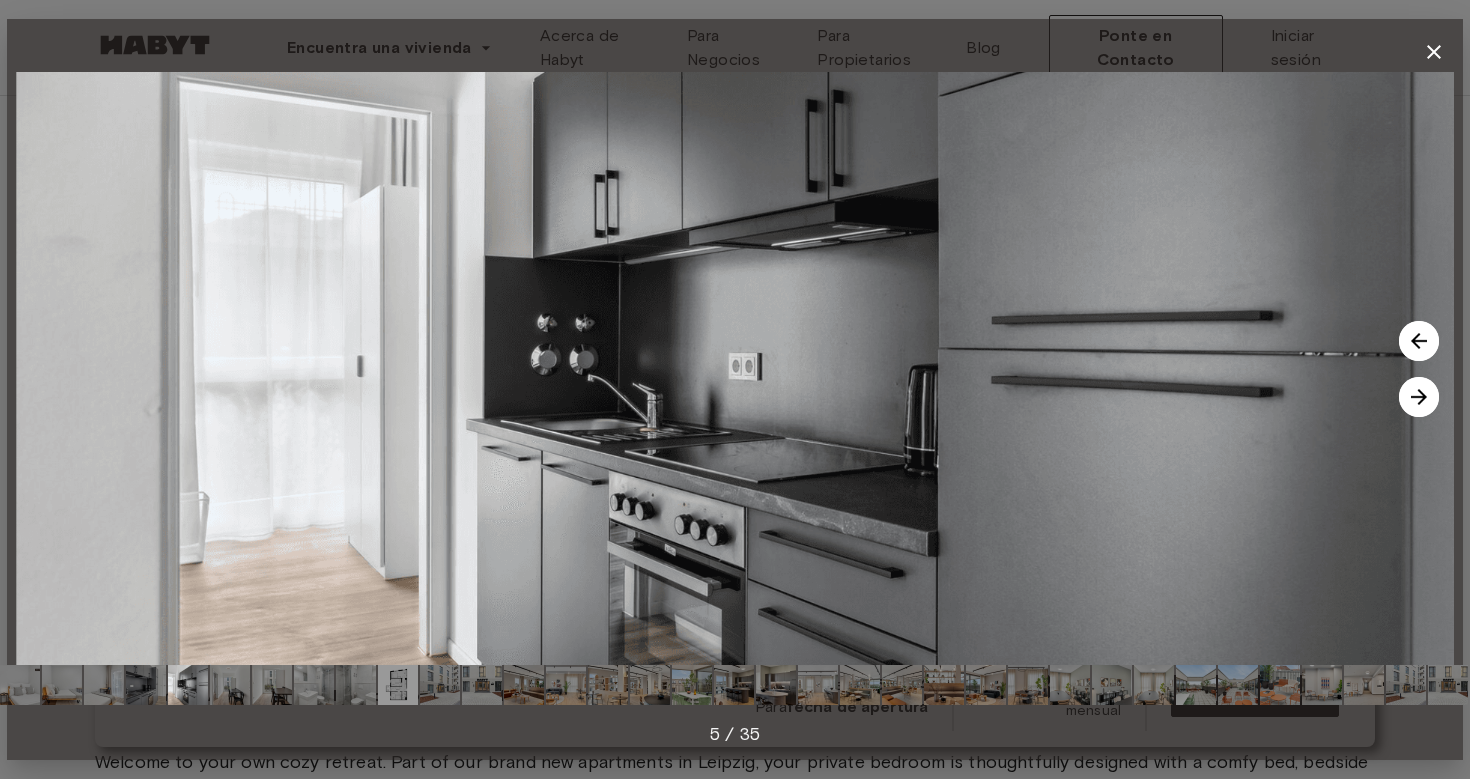 click at bounding box center (1419, 397) 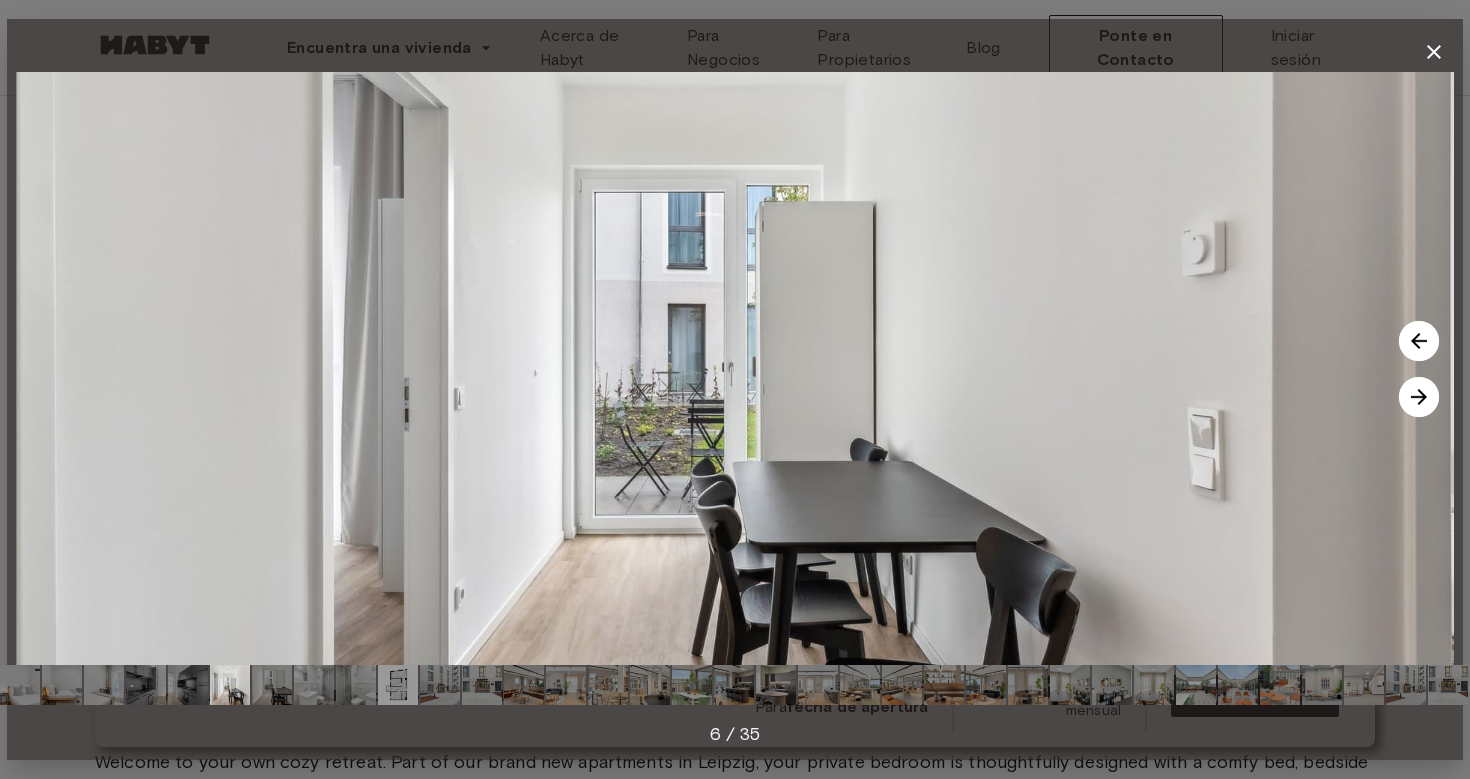click at bounding box center (1419, 397) 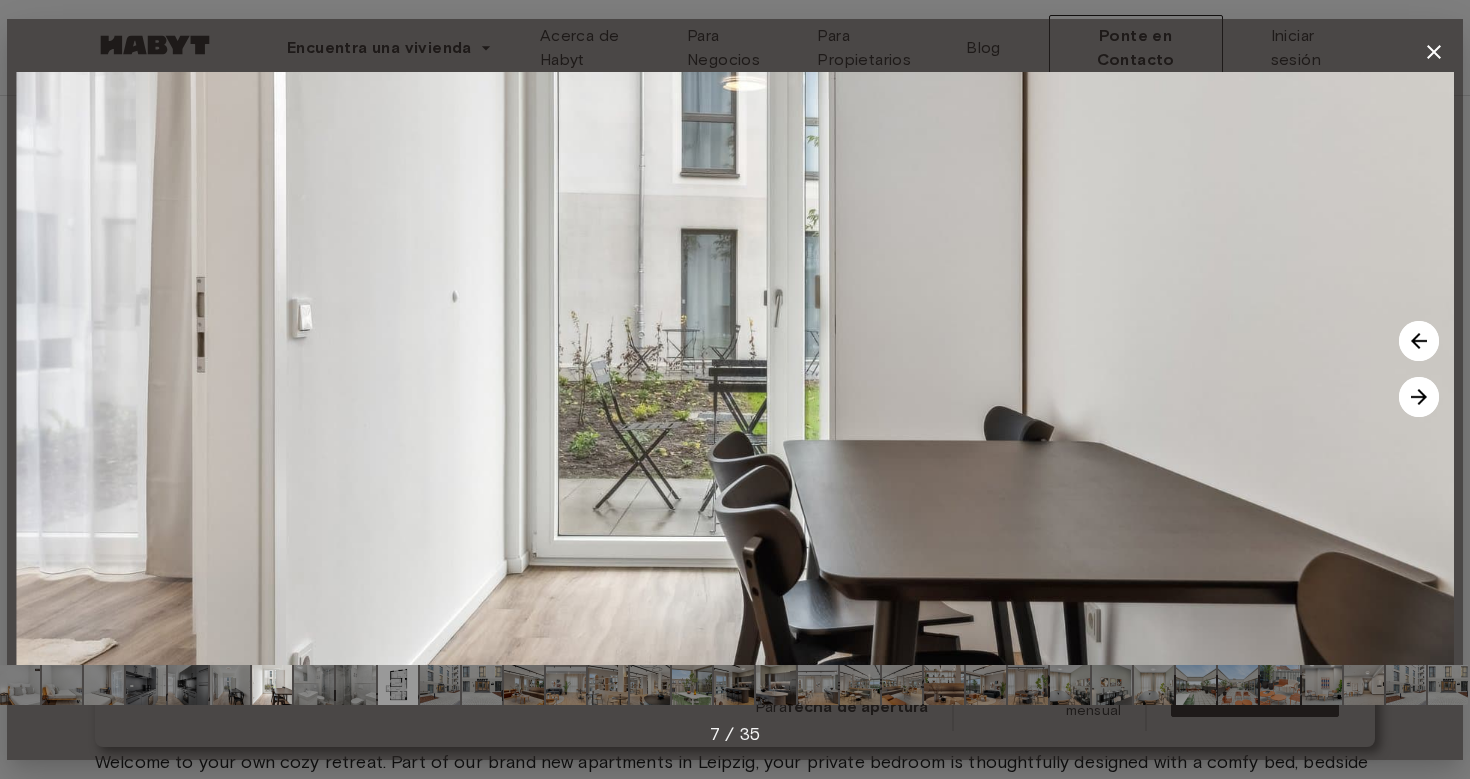 click at bounding box center (1419, 397) 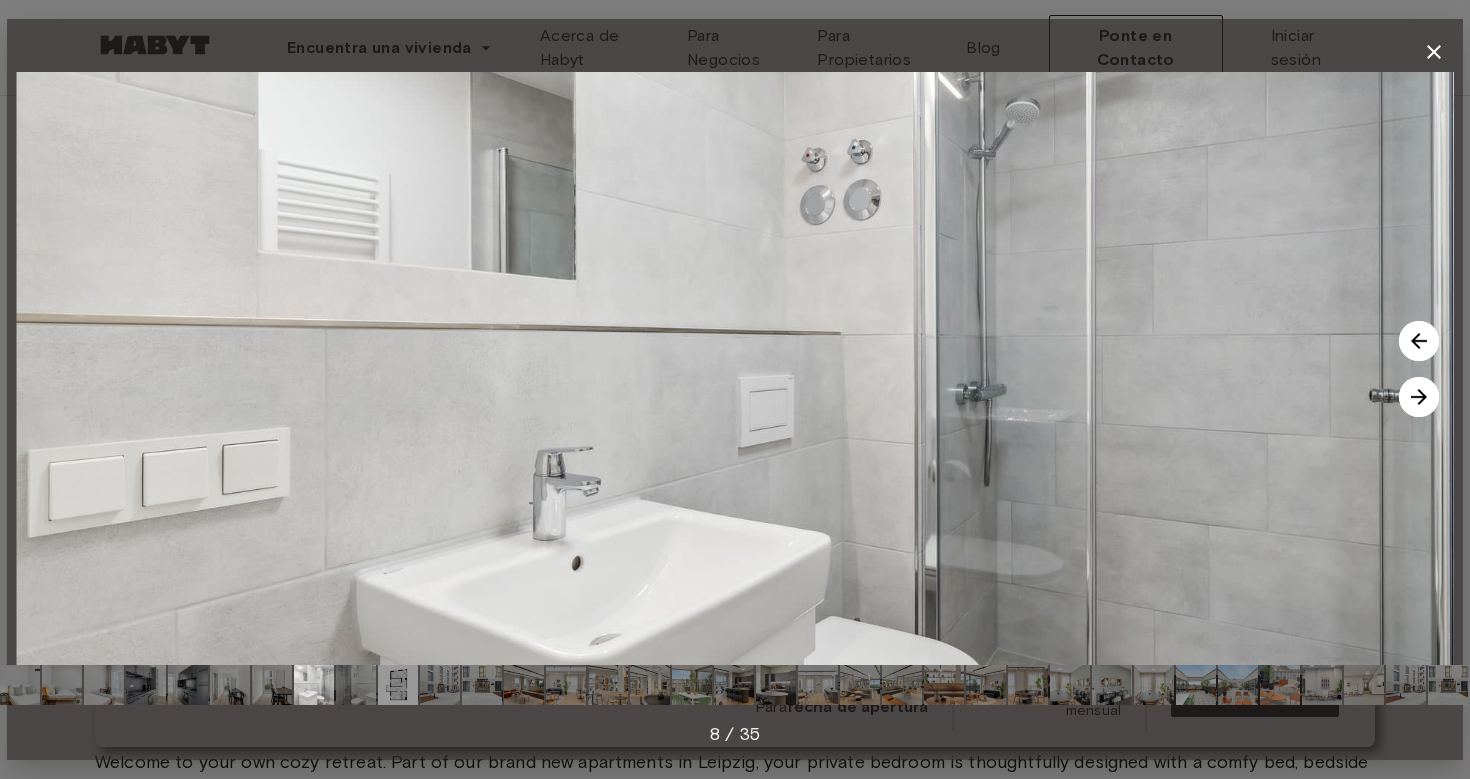 click at bounding box center (1419, 397) 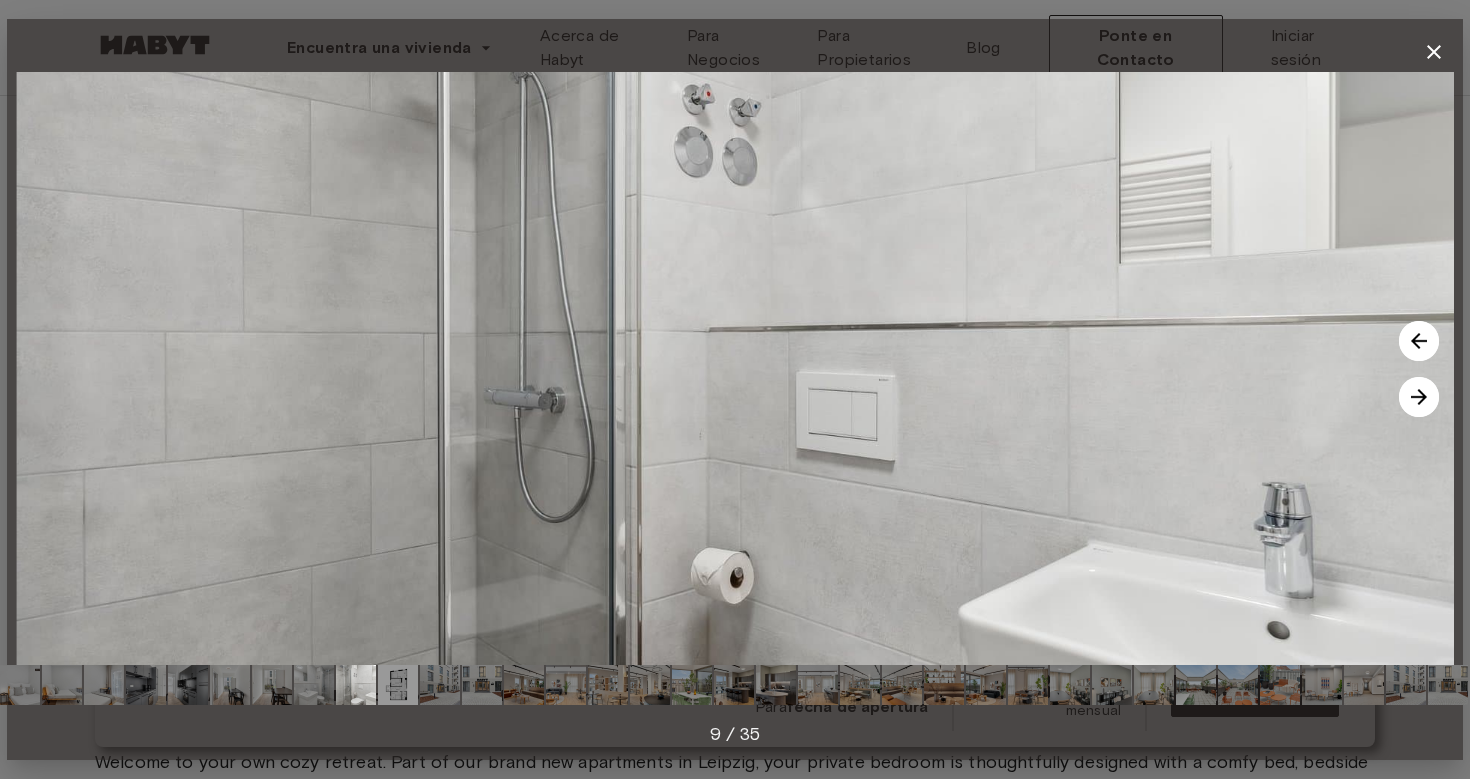click at bounding box center [1419, 397] 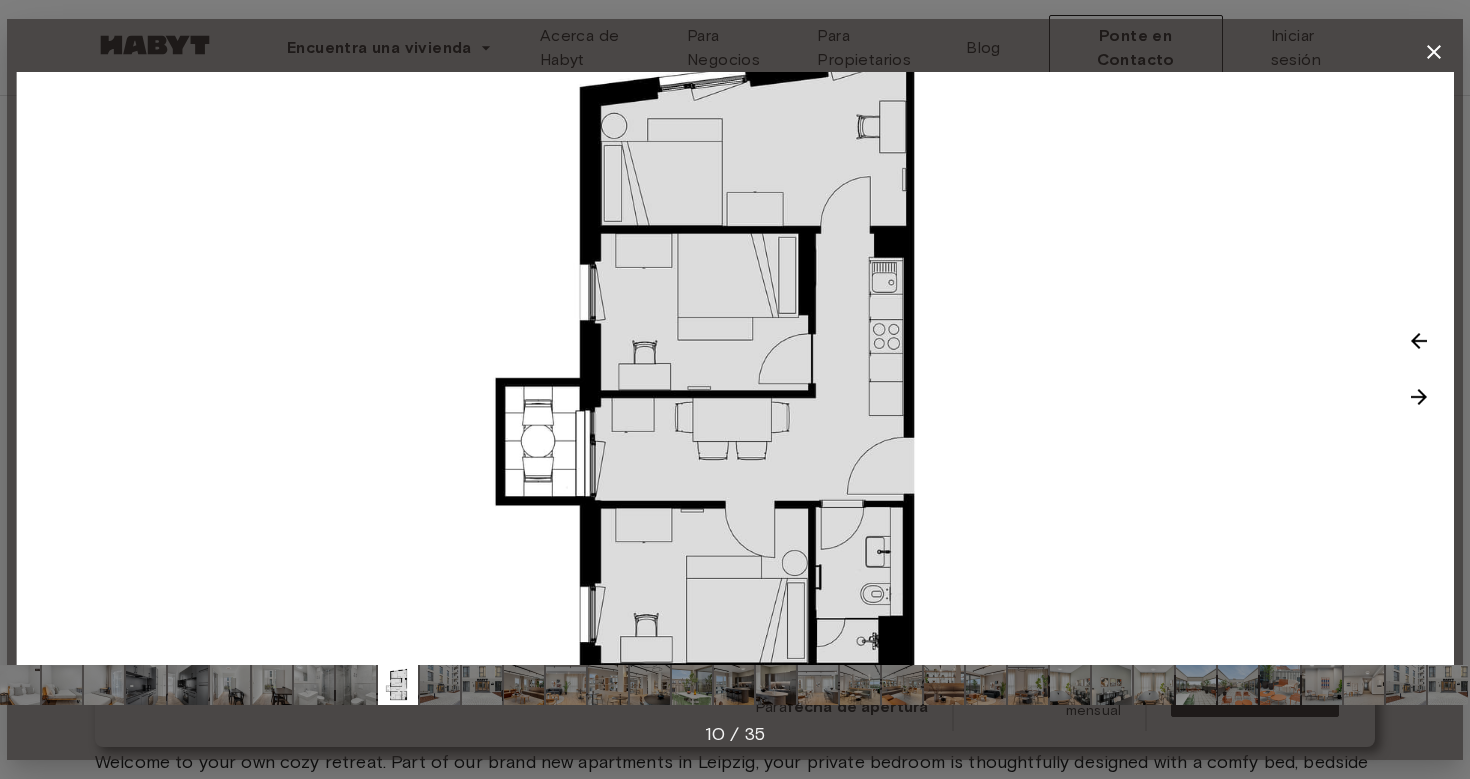 click at bounding box center (1419, 397) 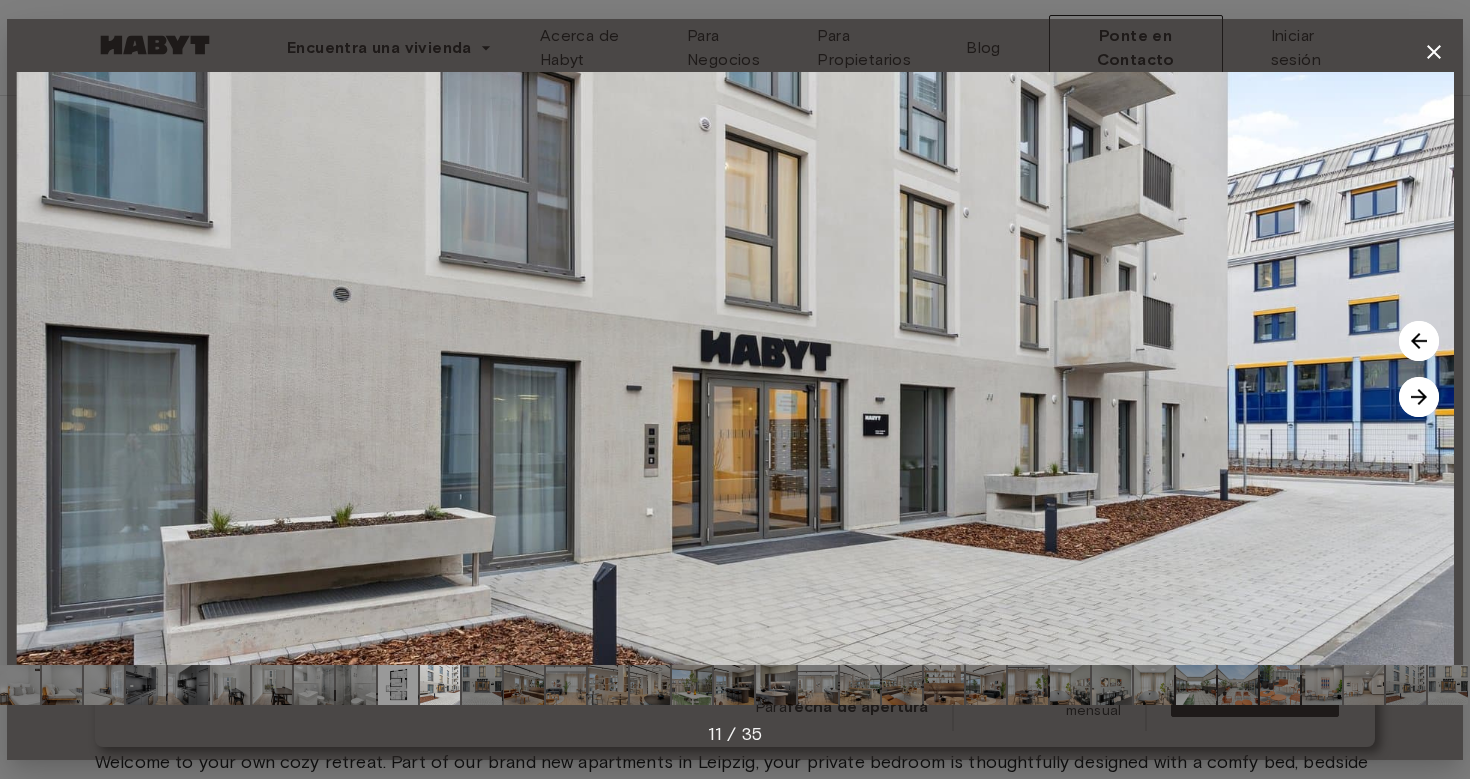 click at bounding box center (1419, 397) 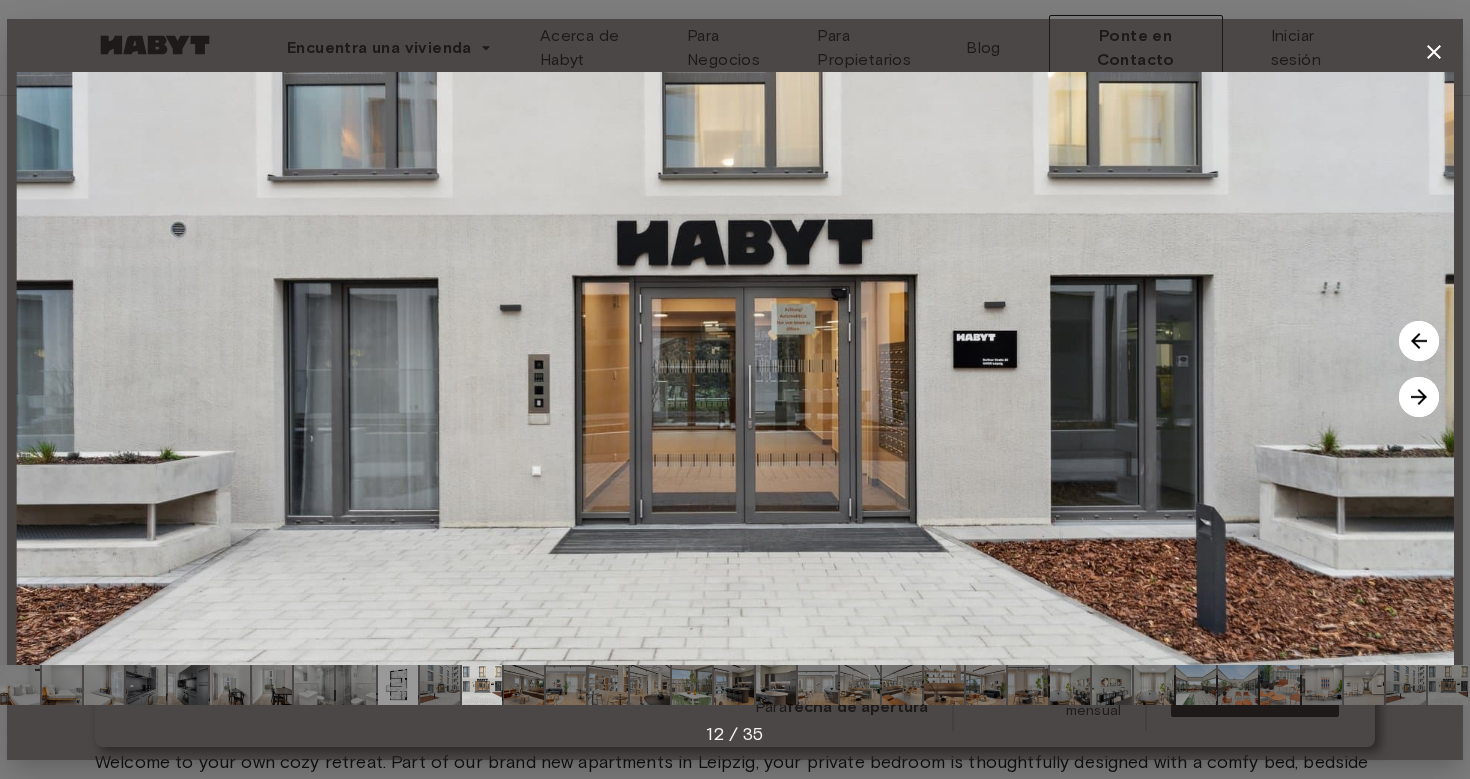click at bounding box center [1419, 397] 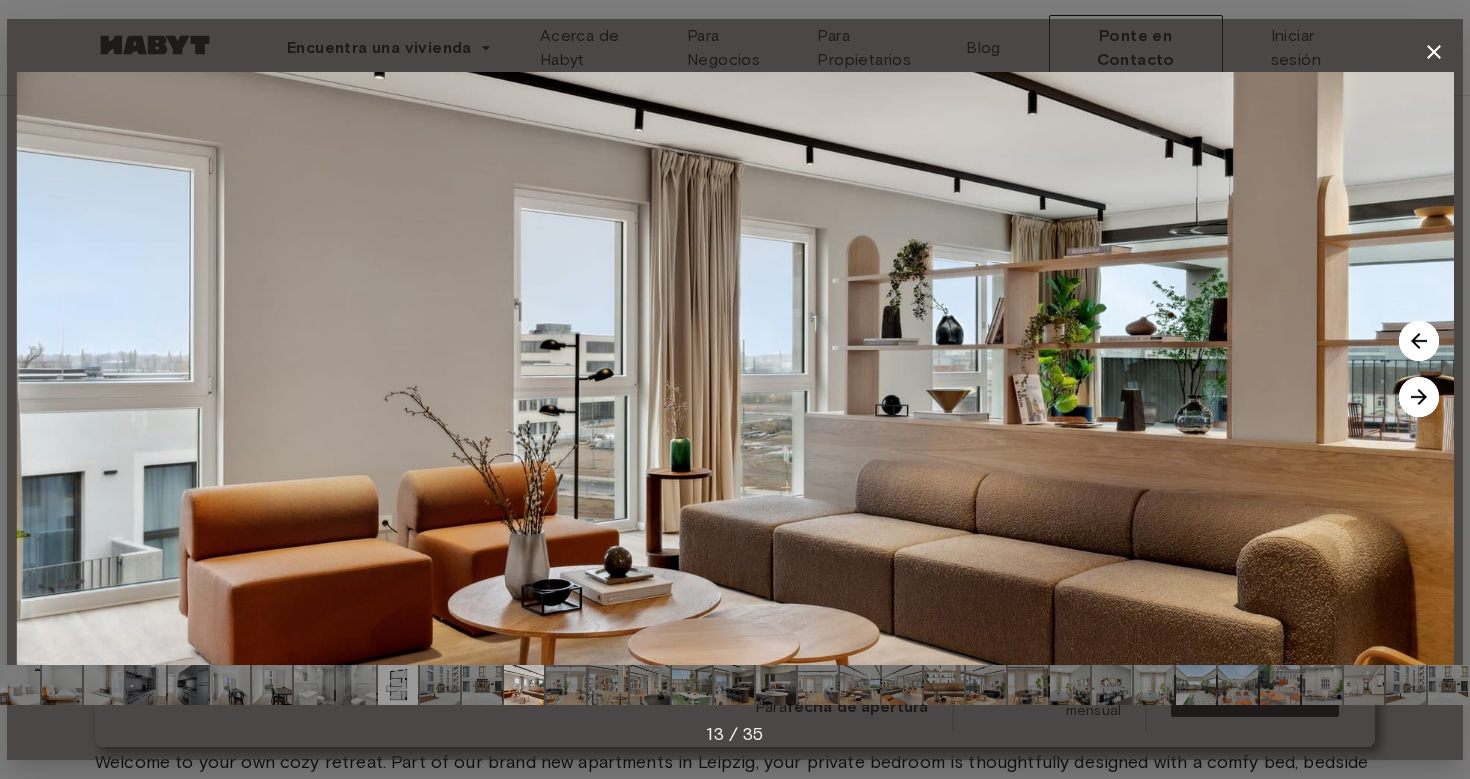 click at bounding box center [1419, 397] 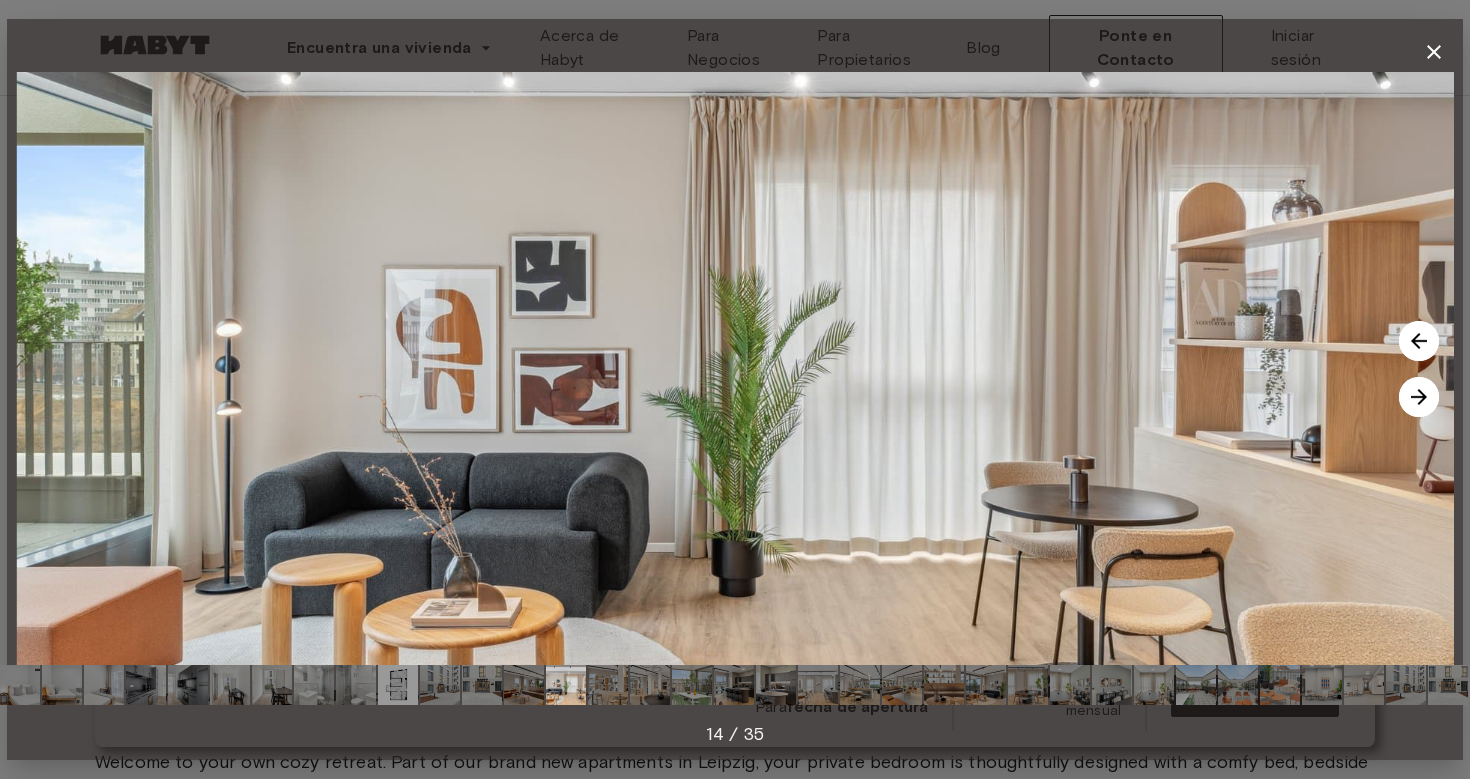 click at bounding box center (1419, 397) 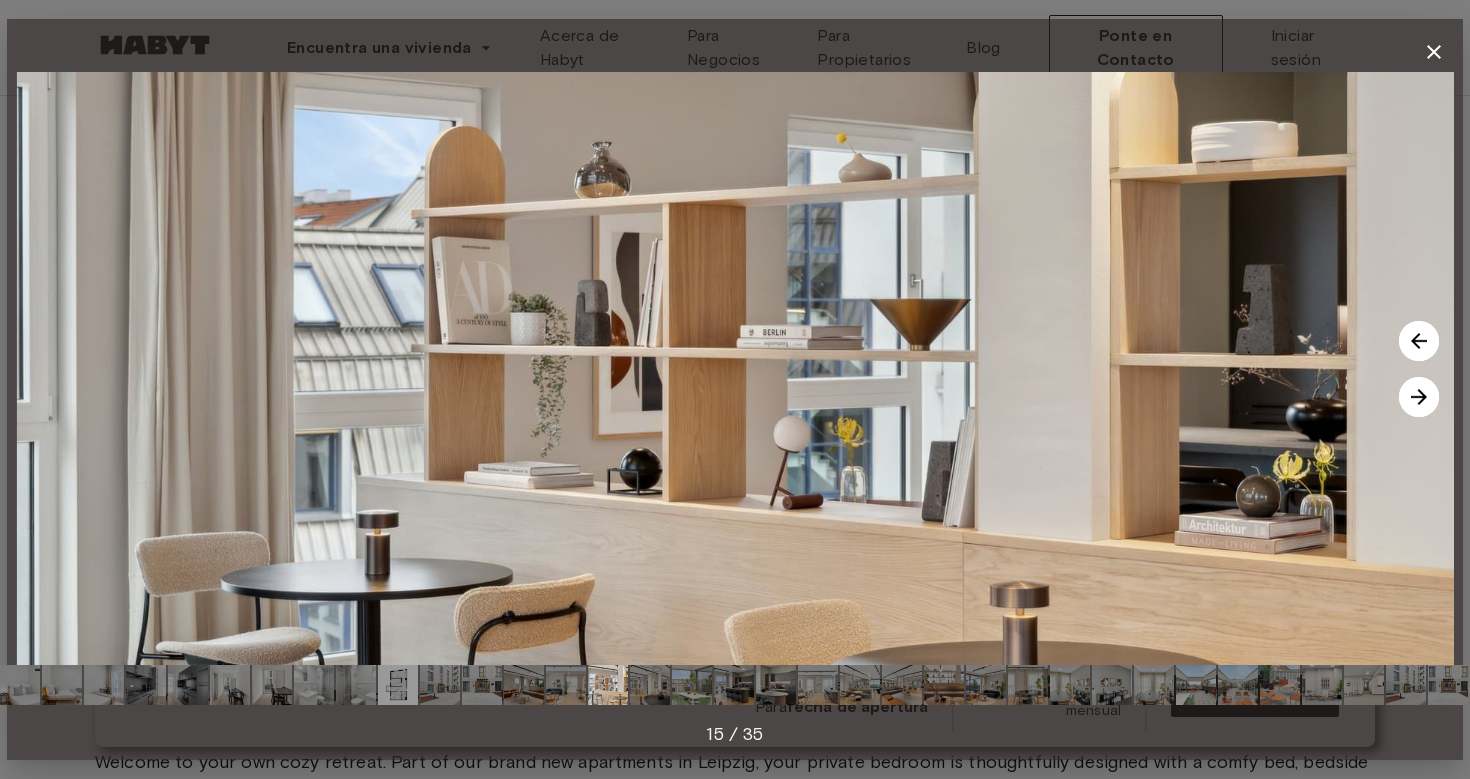 click at bounding box center [1419, 397] 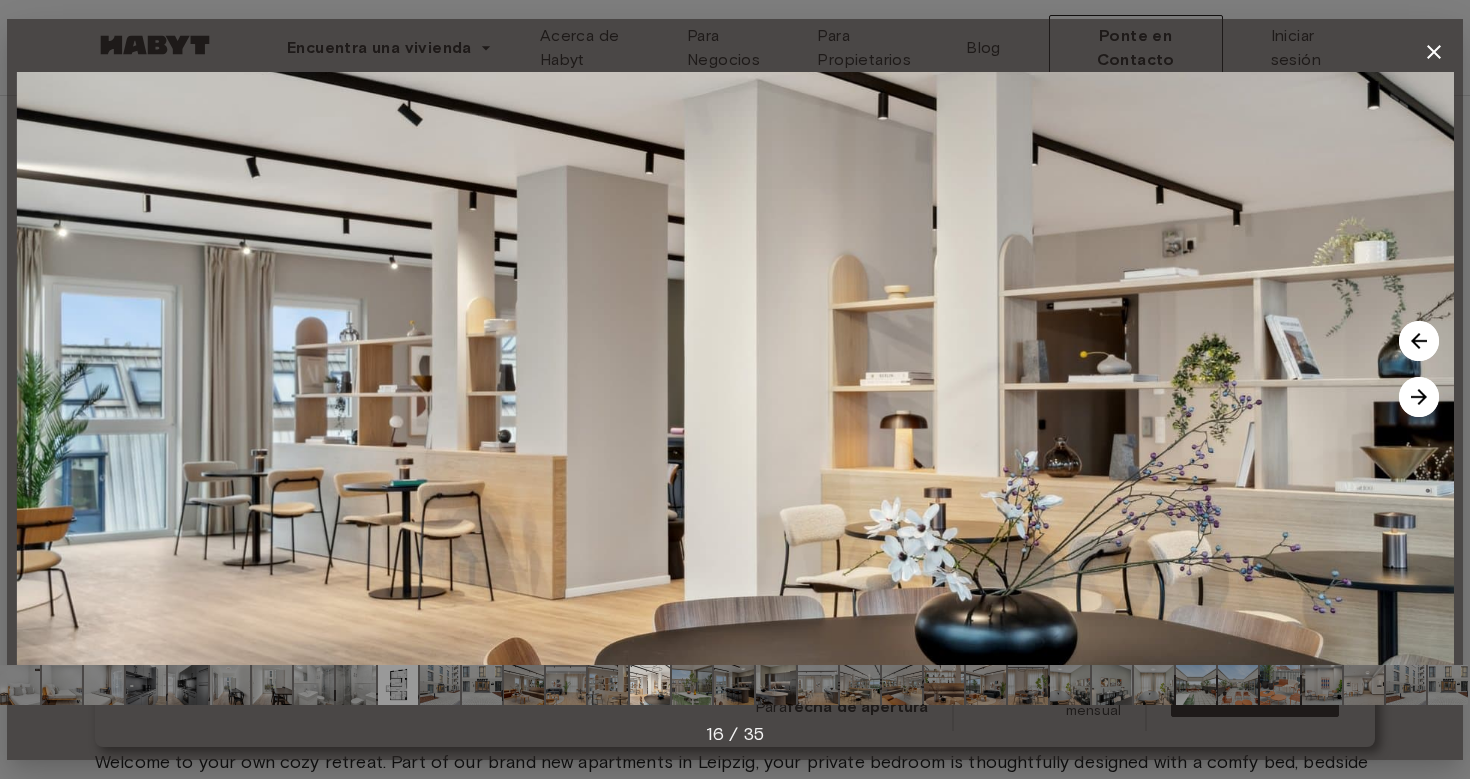click at bounding box center (1419, 397) 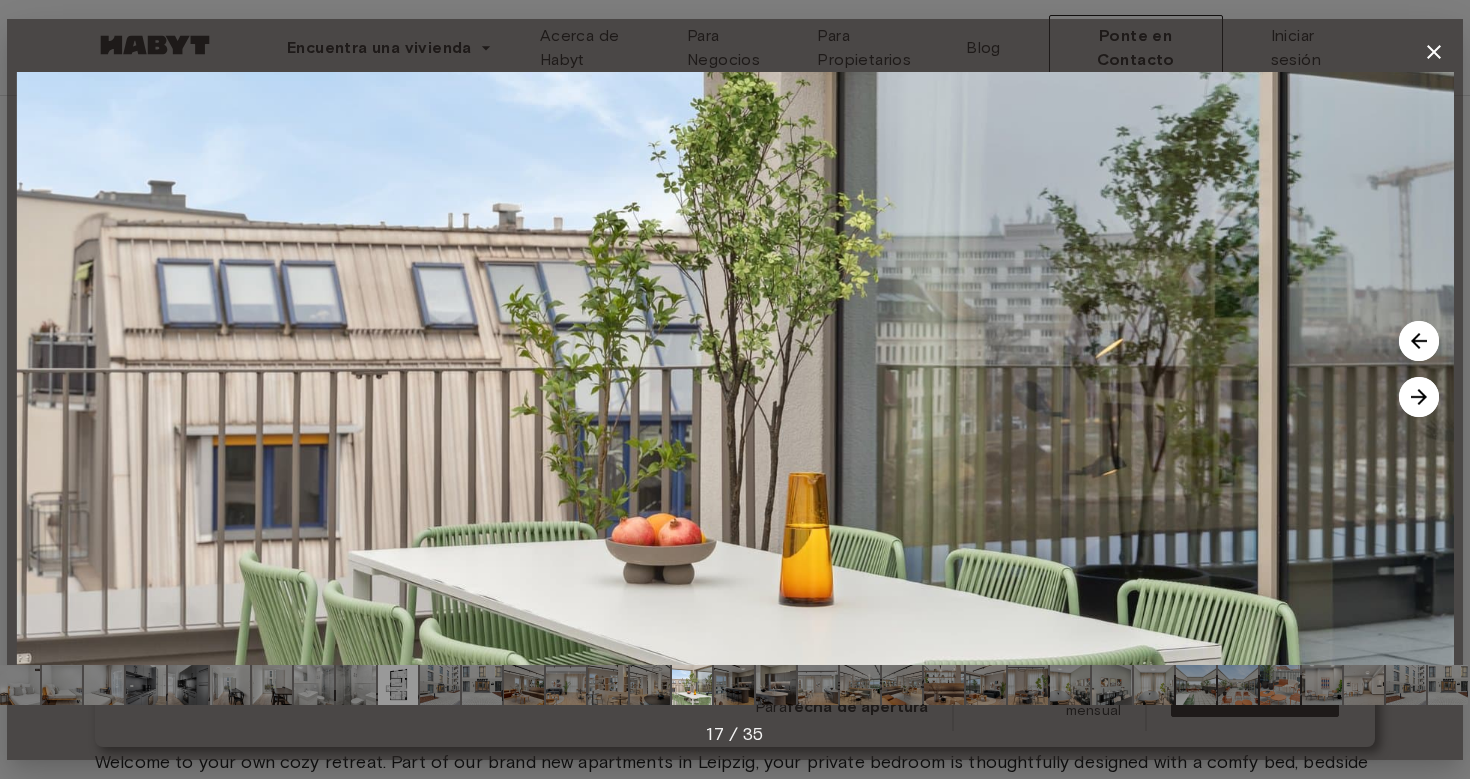 click at bounding box center [1419, 397] 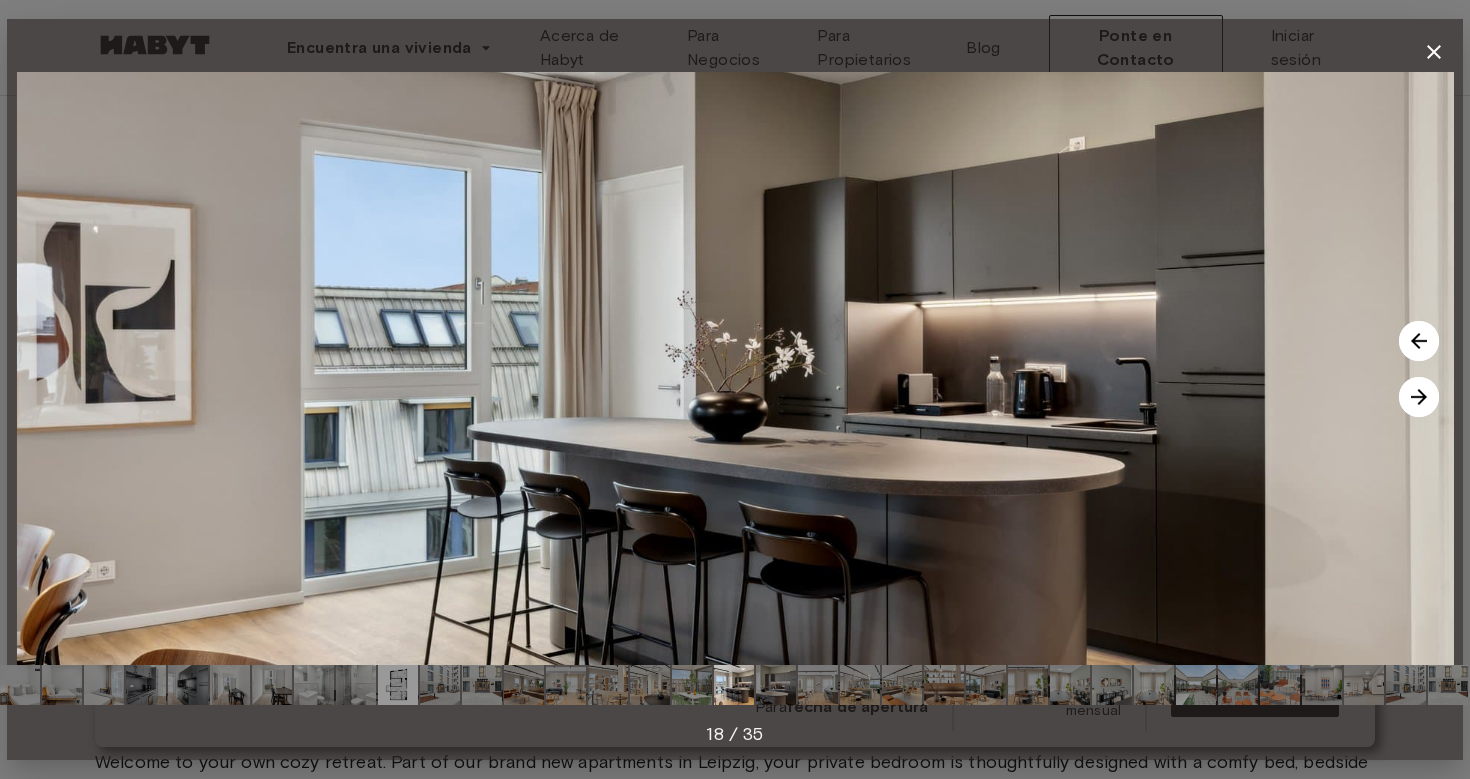 click at bounding box center (1419, 397) 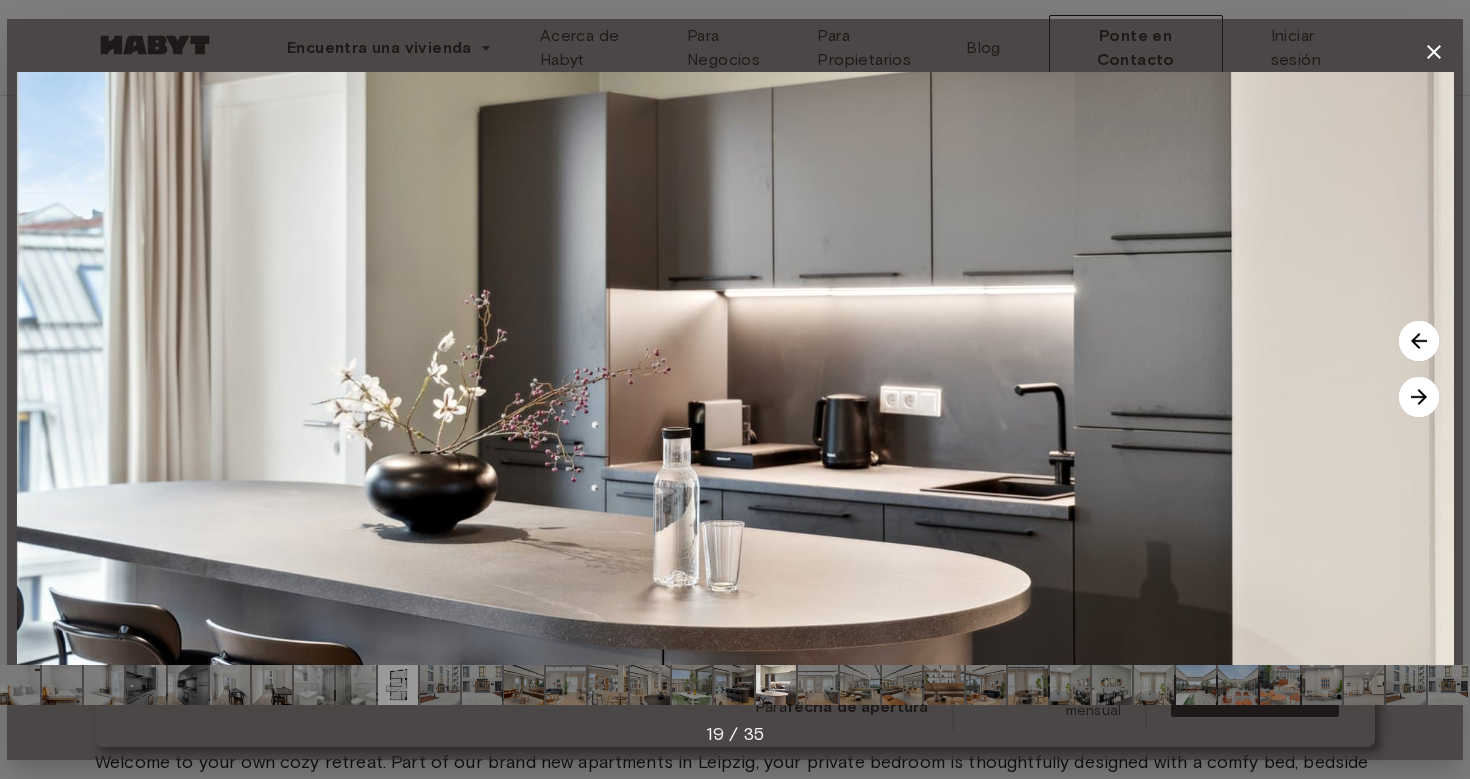 click at bounding box center (1419, 397) 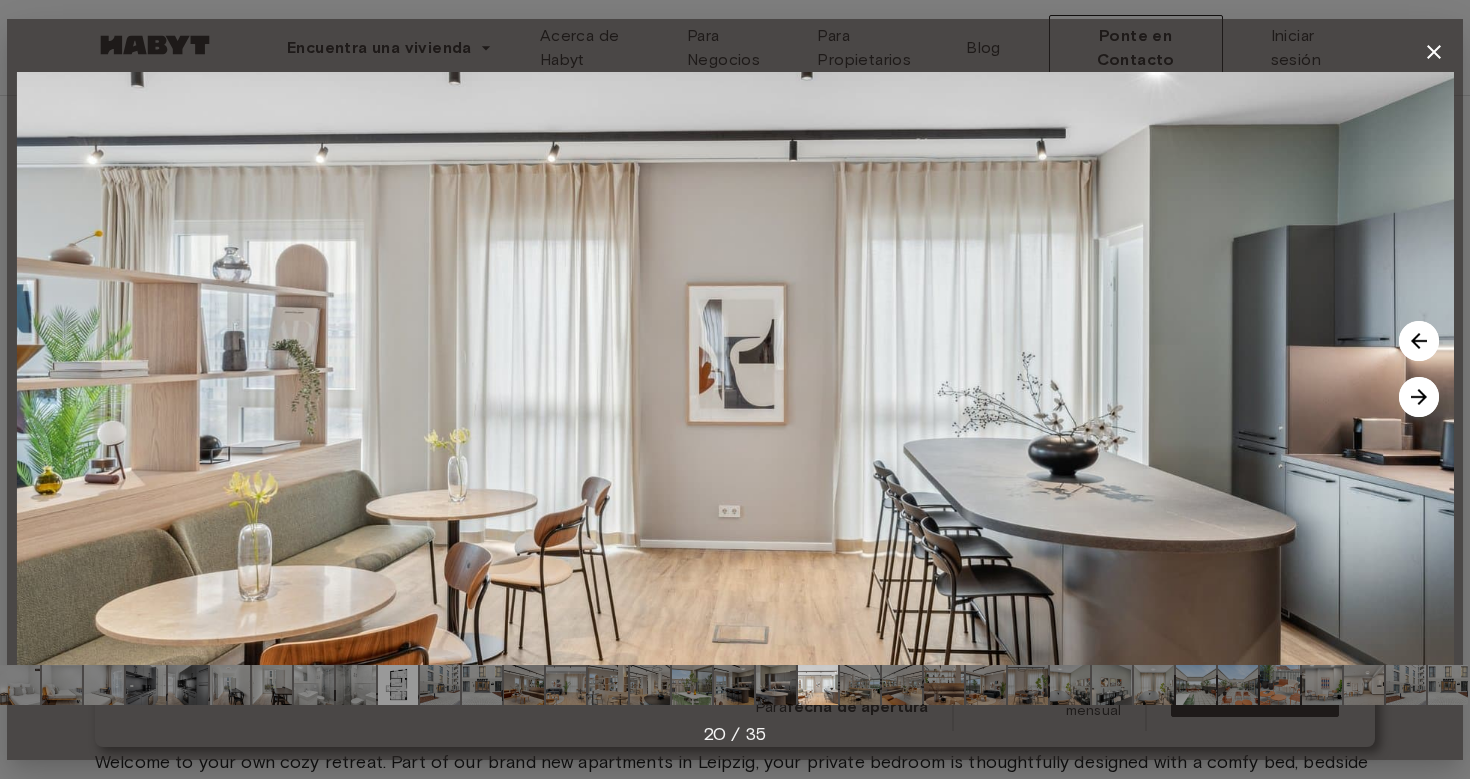 click at bounding box center (1419, 397) 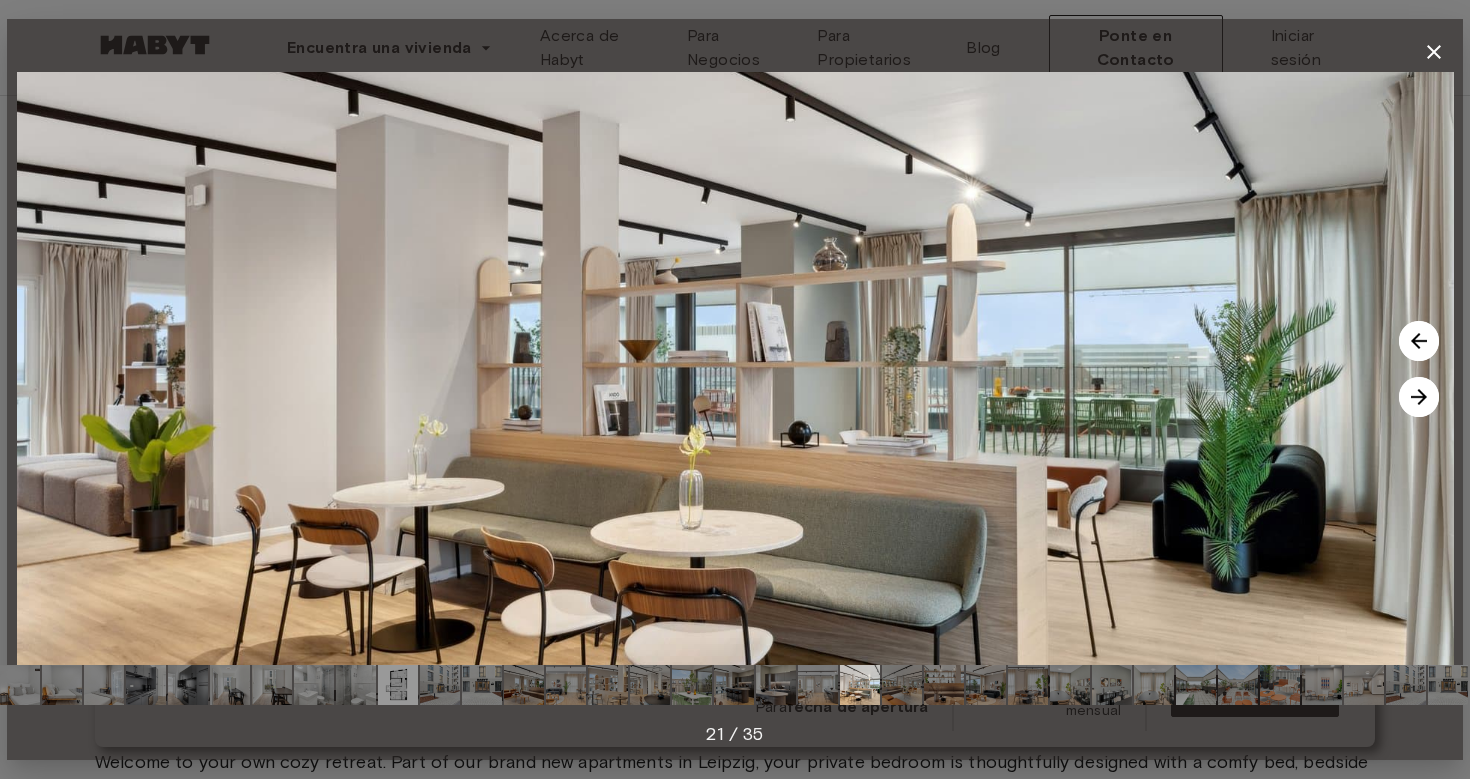 click at bounding box center [1419, 397] 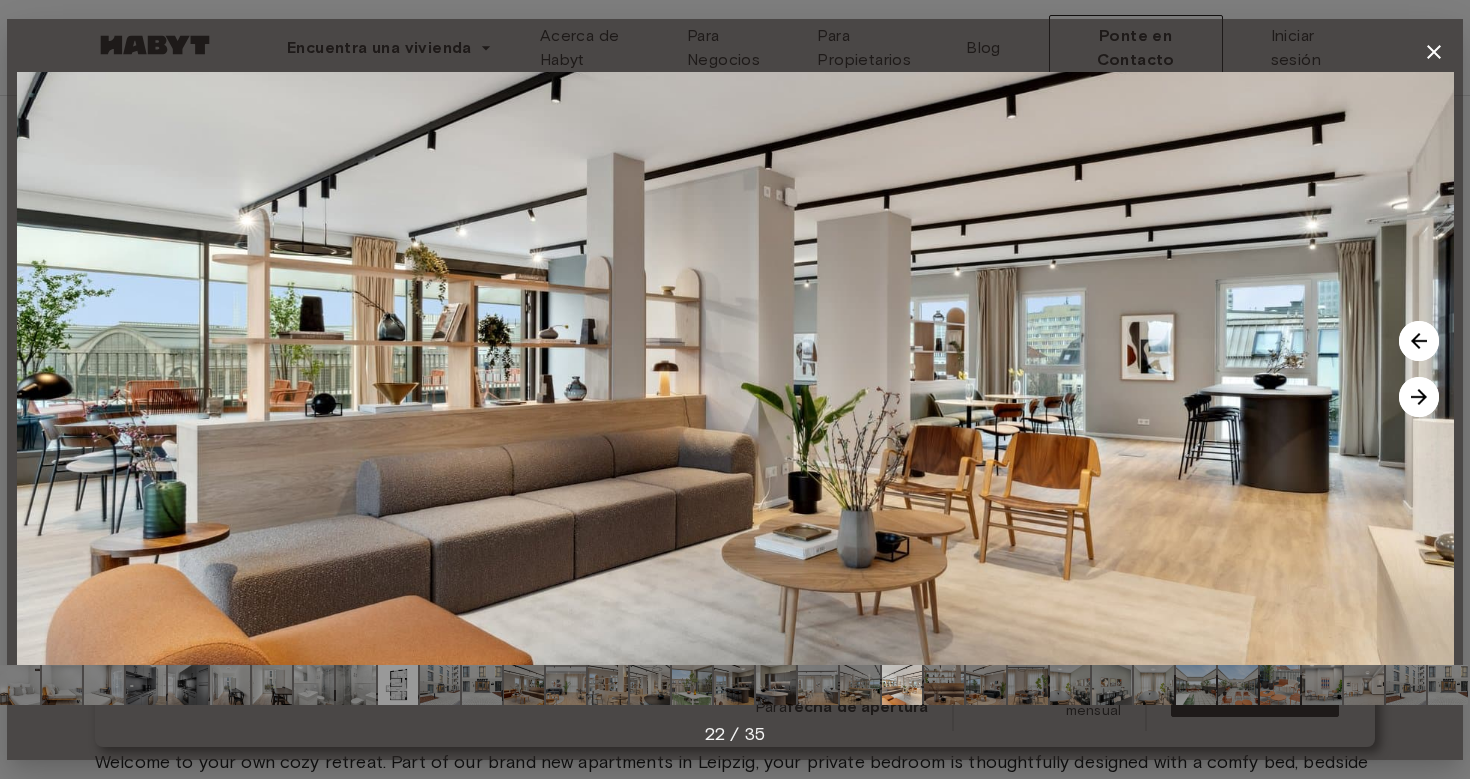 click at bounding box center (1419, 397) 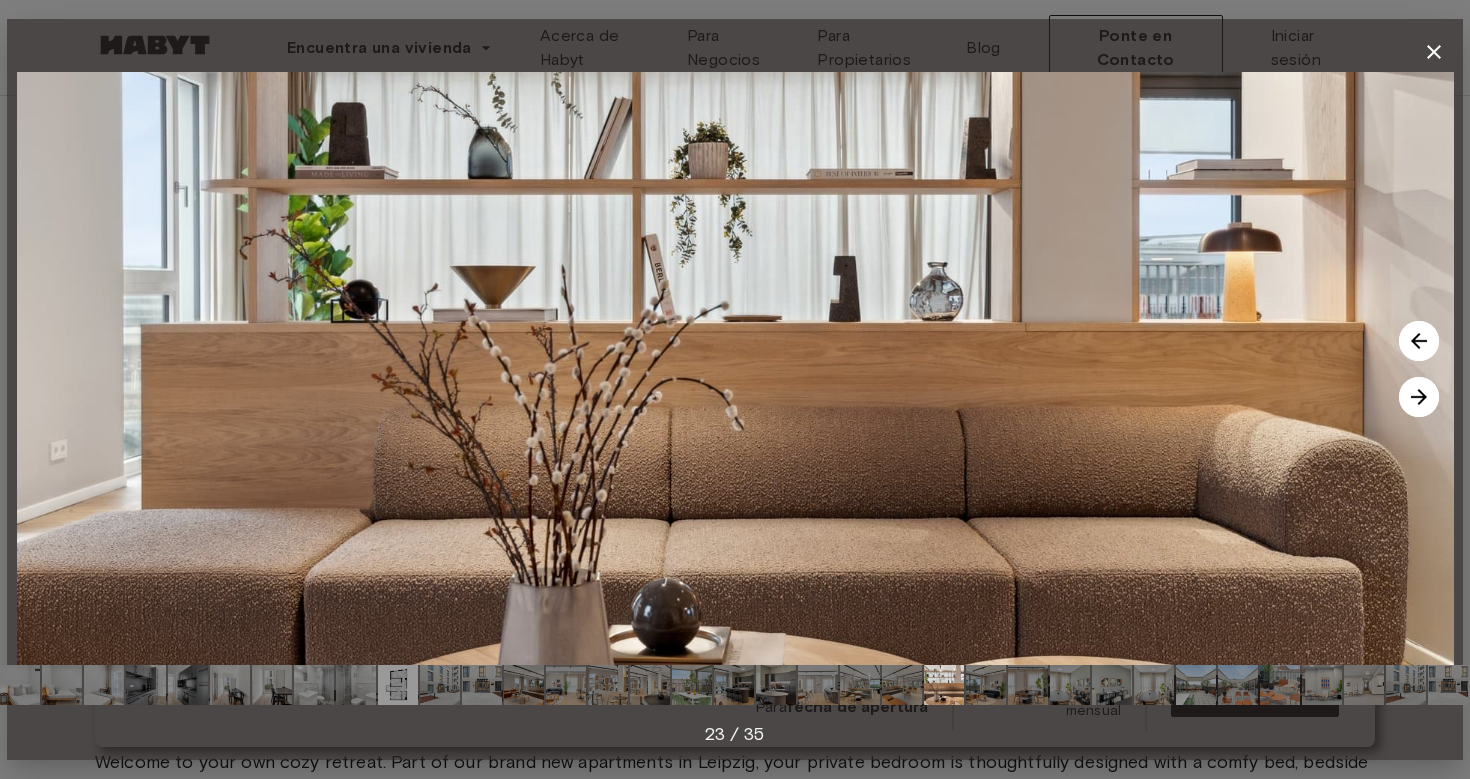 click at bounding box center (1419, 397) 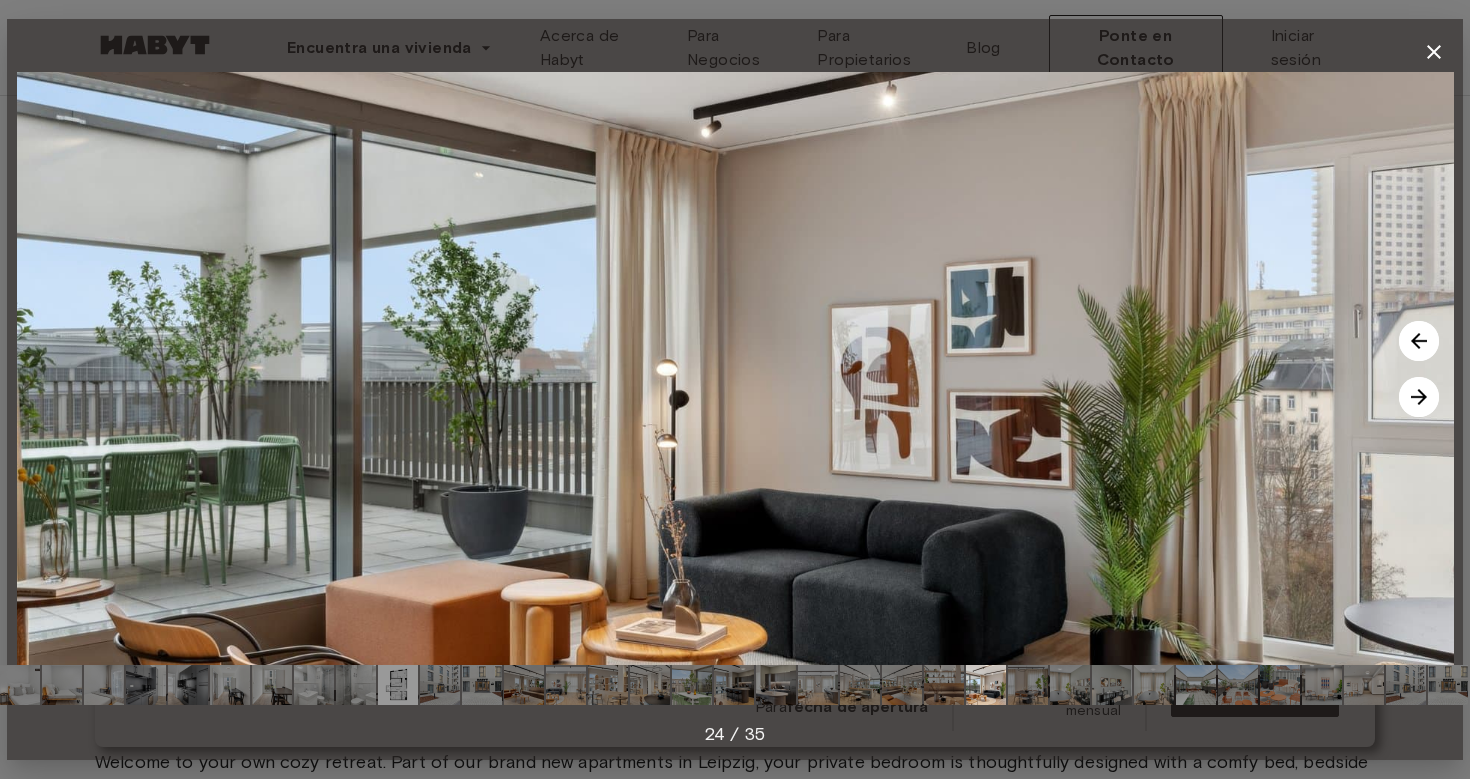 click at bounding box center (1419, 397) 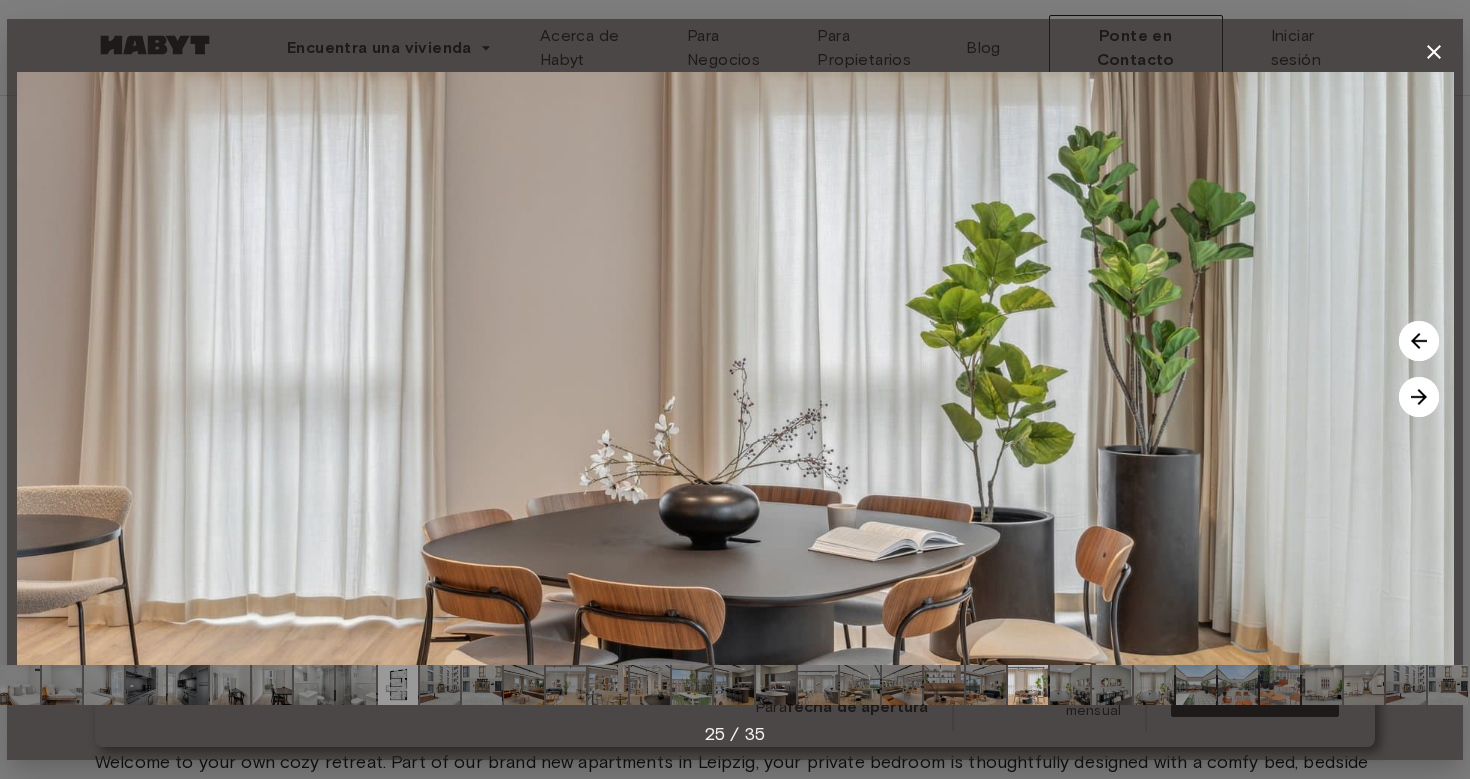 click at bounding box center [1419, 397] 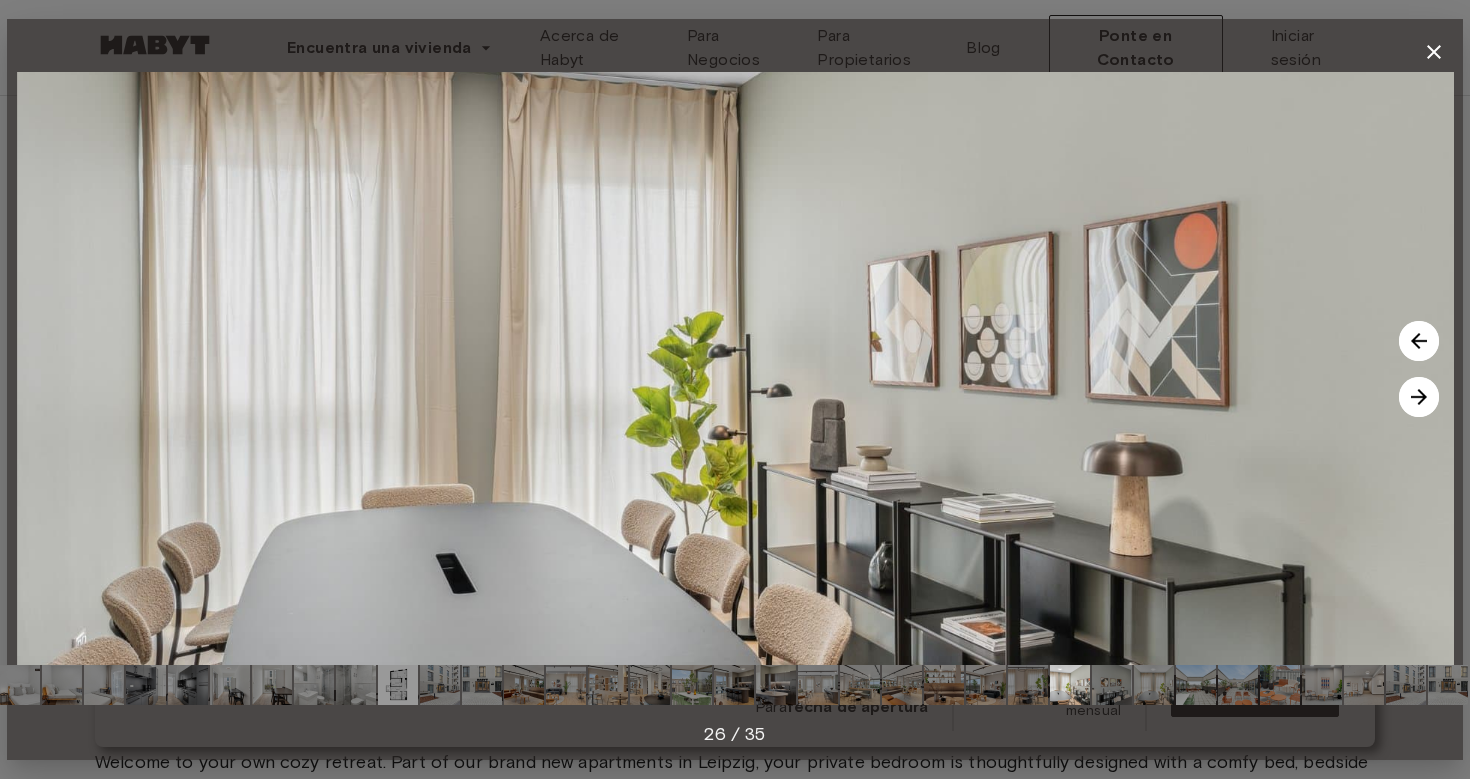 click at bounding box center [1419, 397] 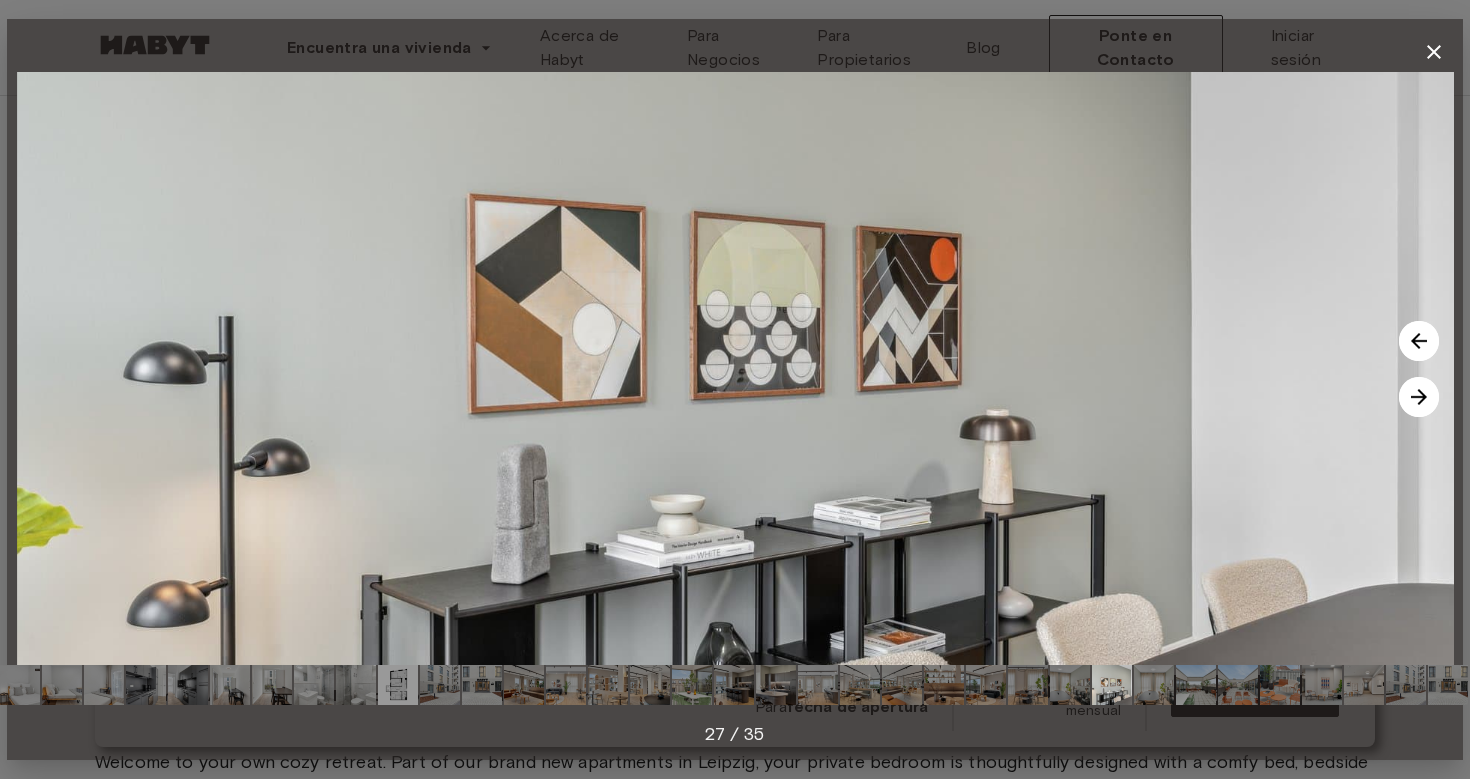click at bounding box center [1419, 397] 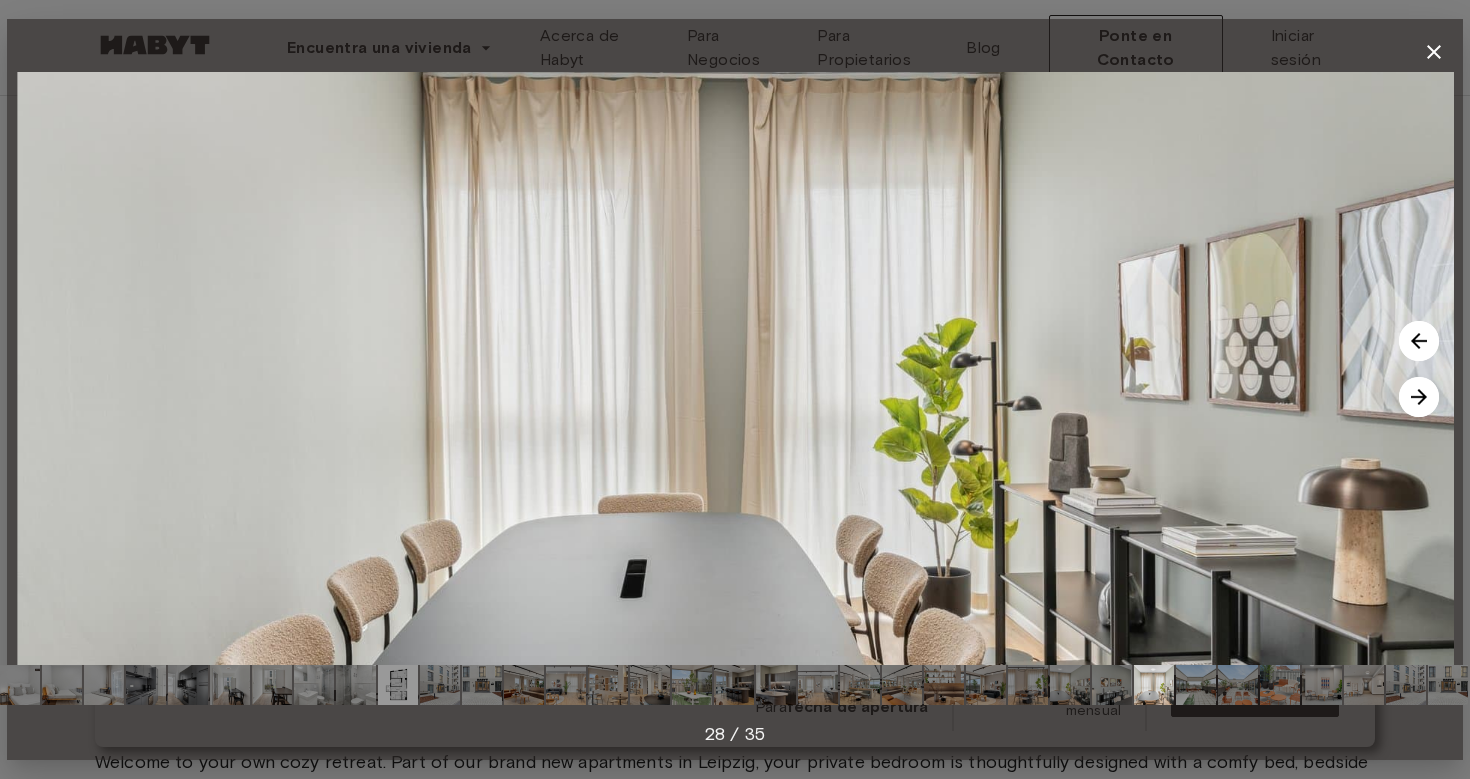 click at bounding box center [1419, 397] 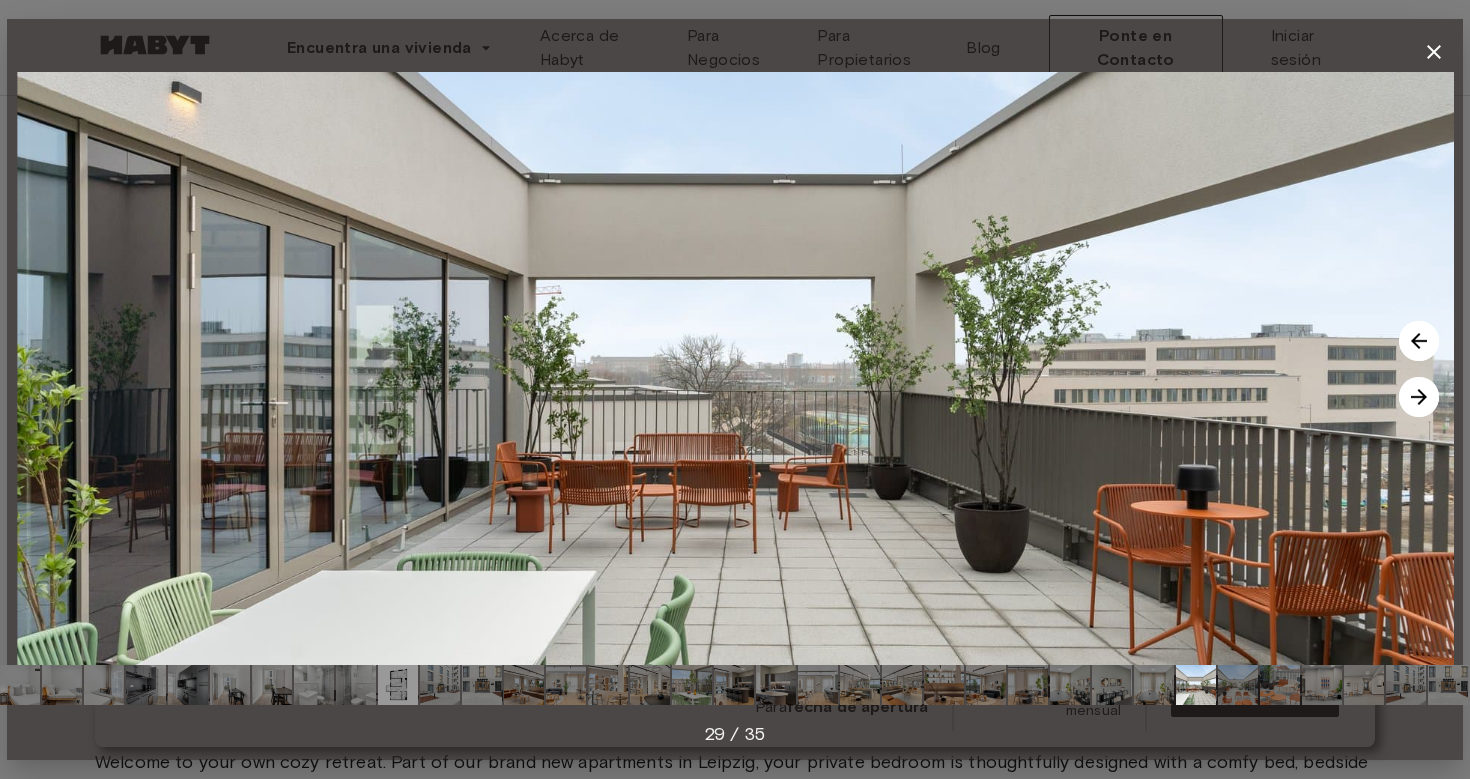 click at bounding box center (1419, 397) 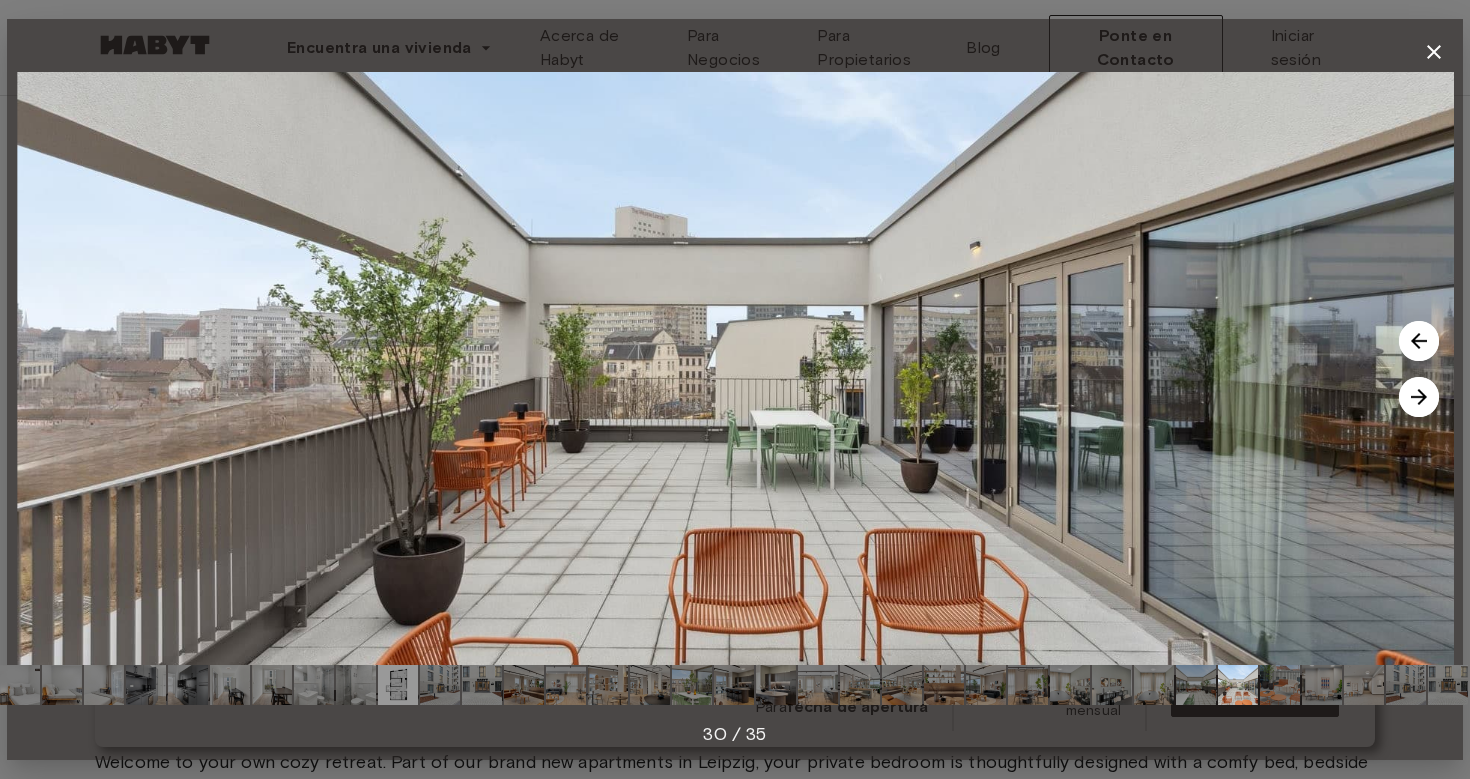 click at bounding box center (1419, 397) 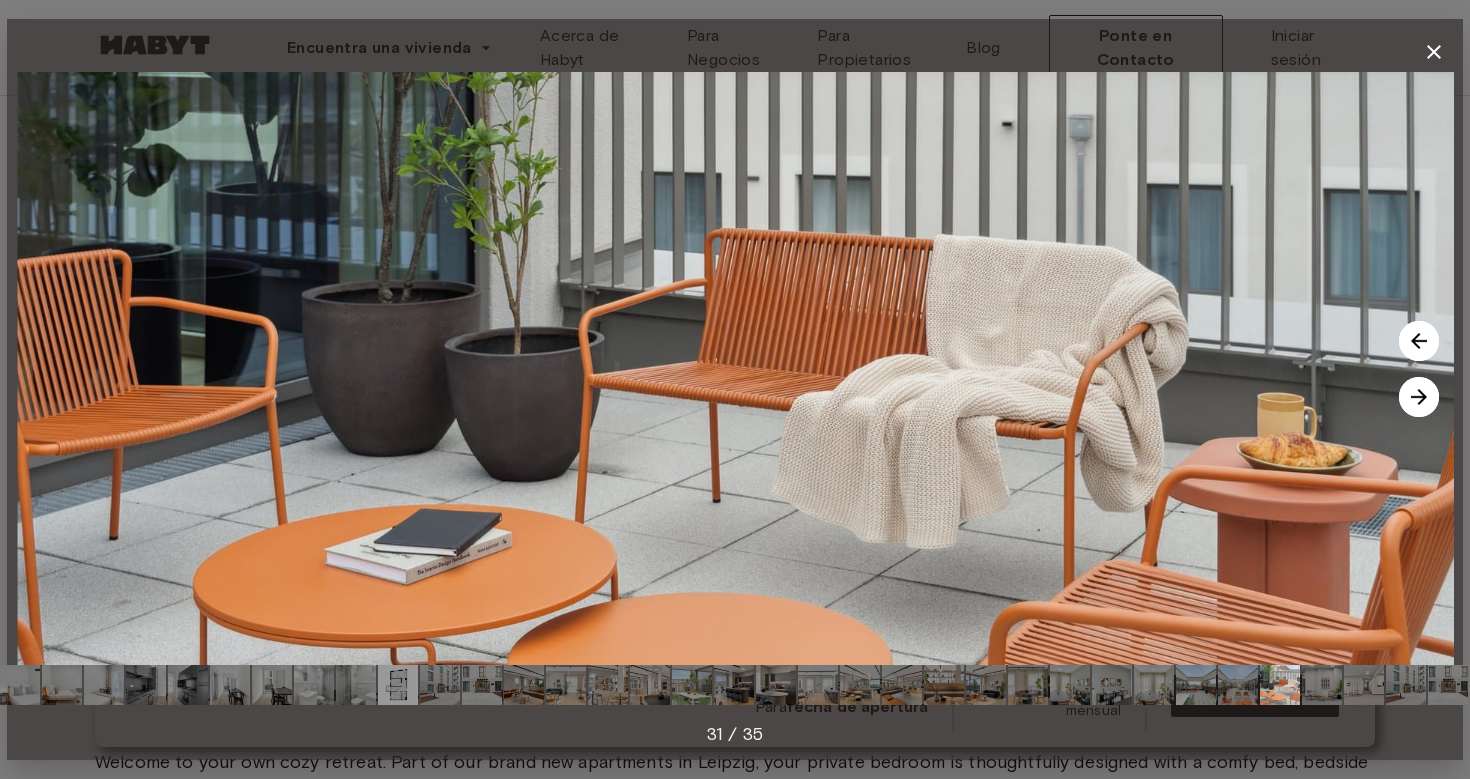 click at bounding box center [1419, 397] 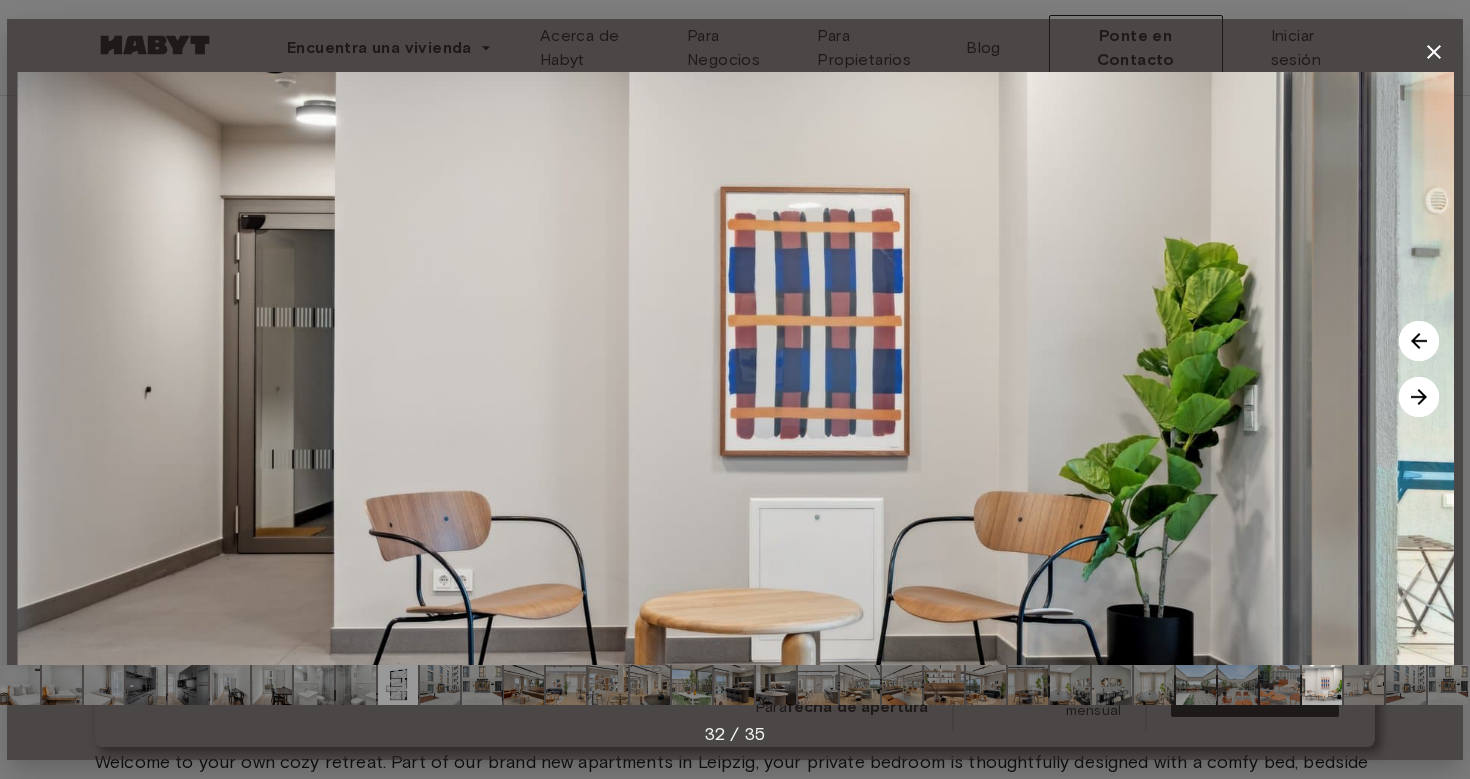 click at bounding box center [1419, 397] 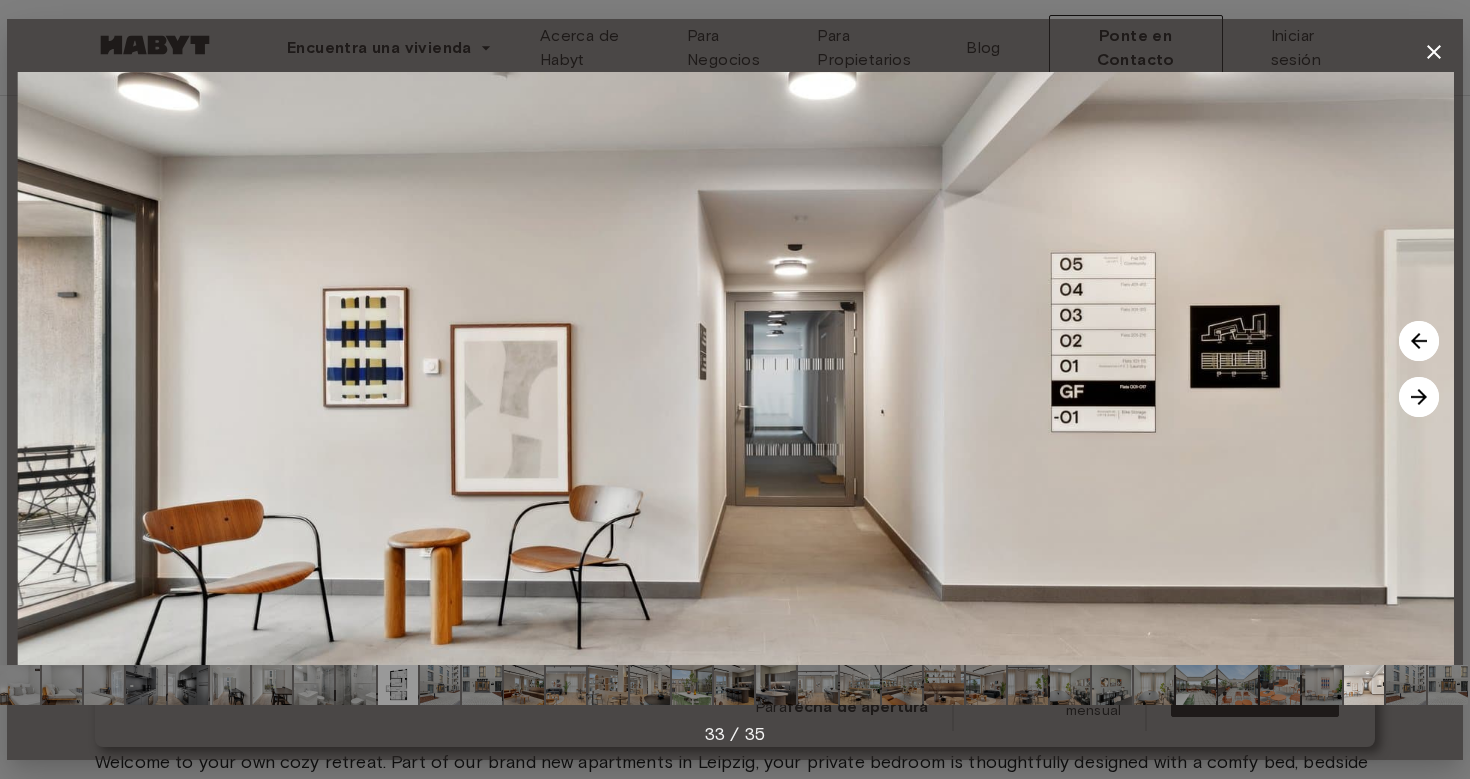 click at bounding box center [1419, 397] 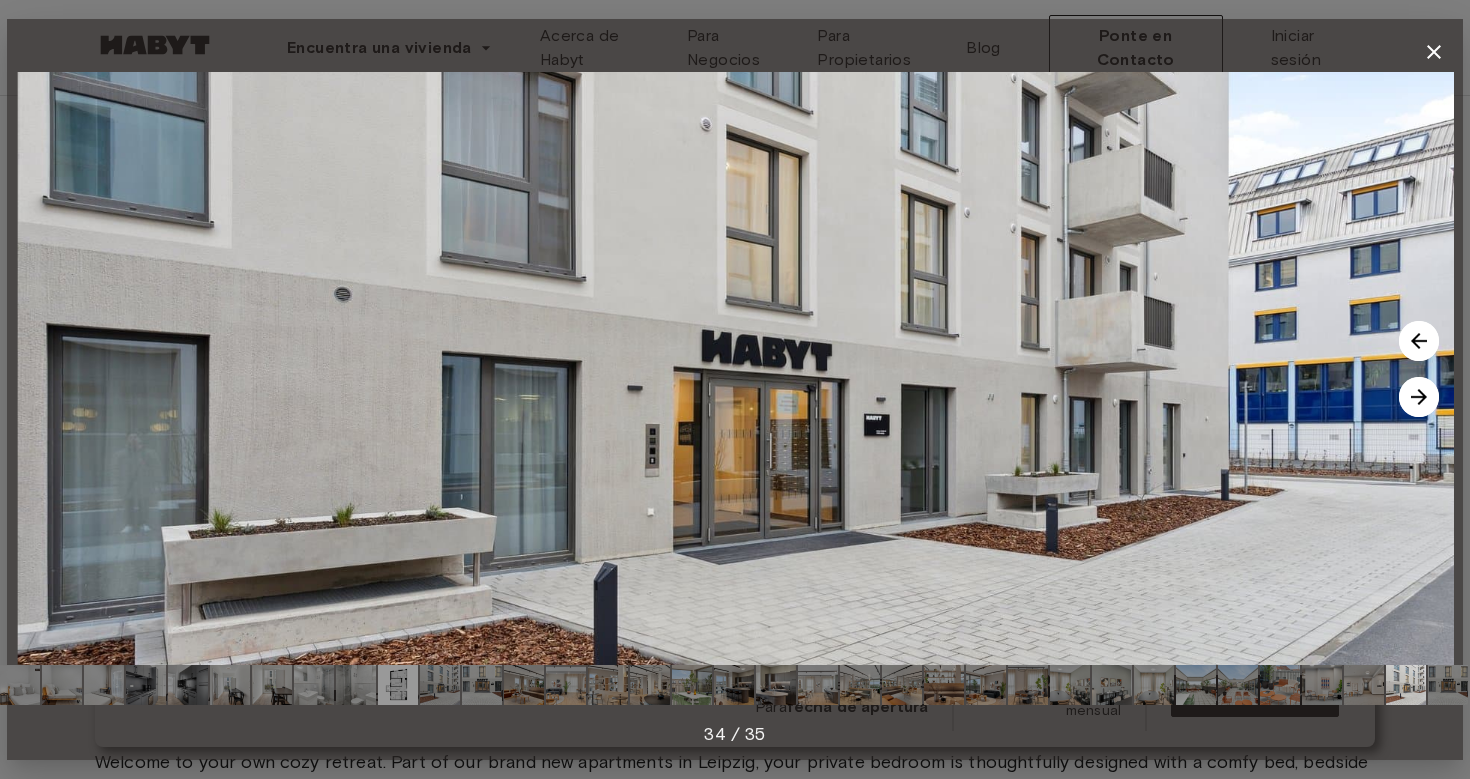 click at bounding box center [1419, 397] 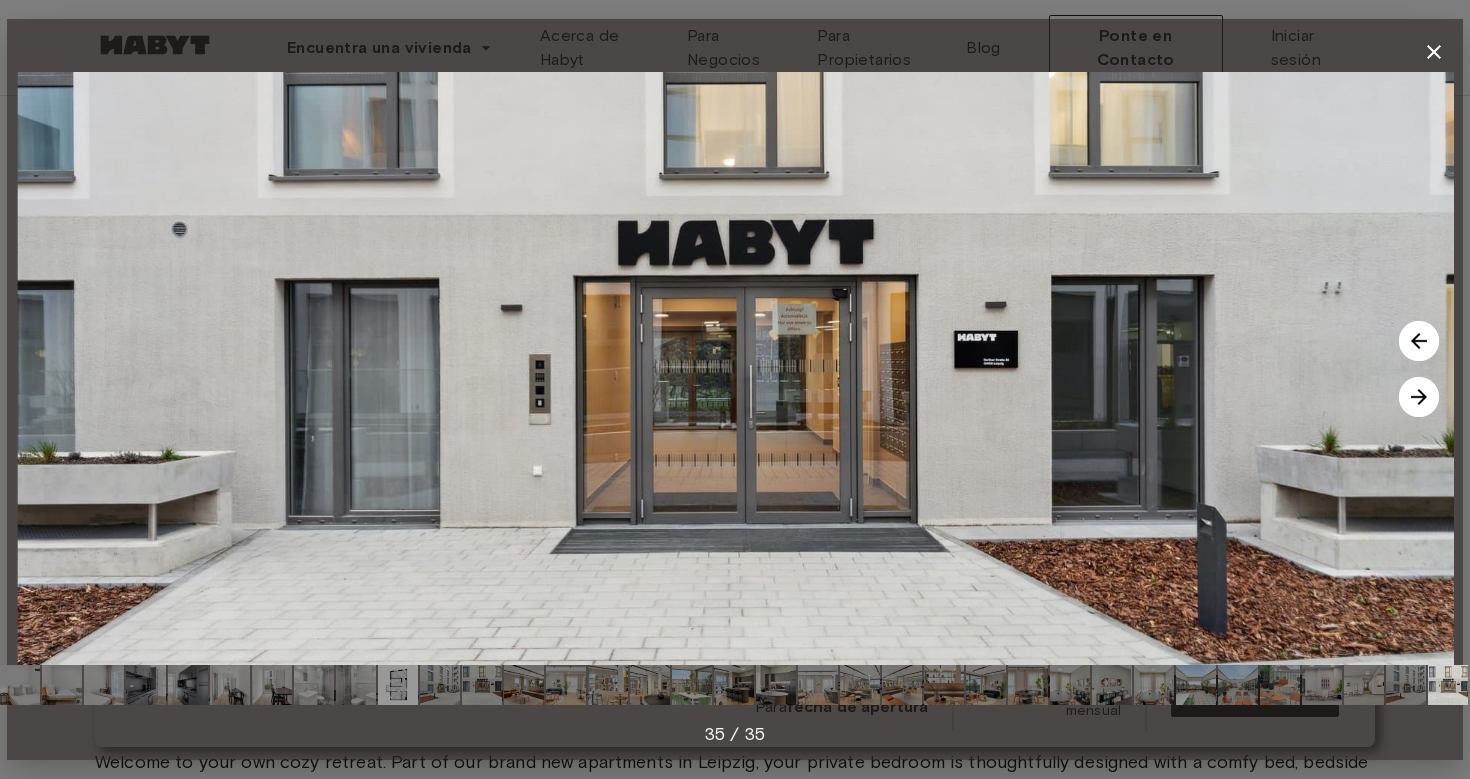 click at bounding box center [1419, 397] 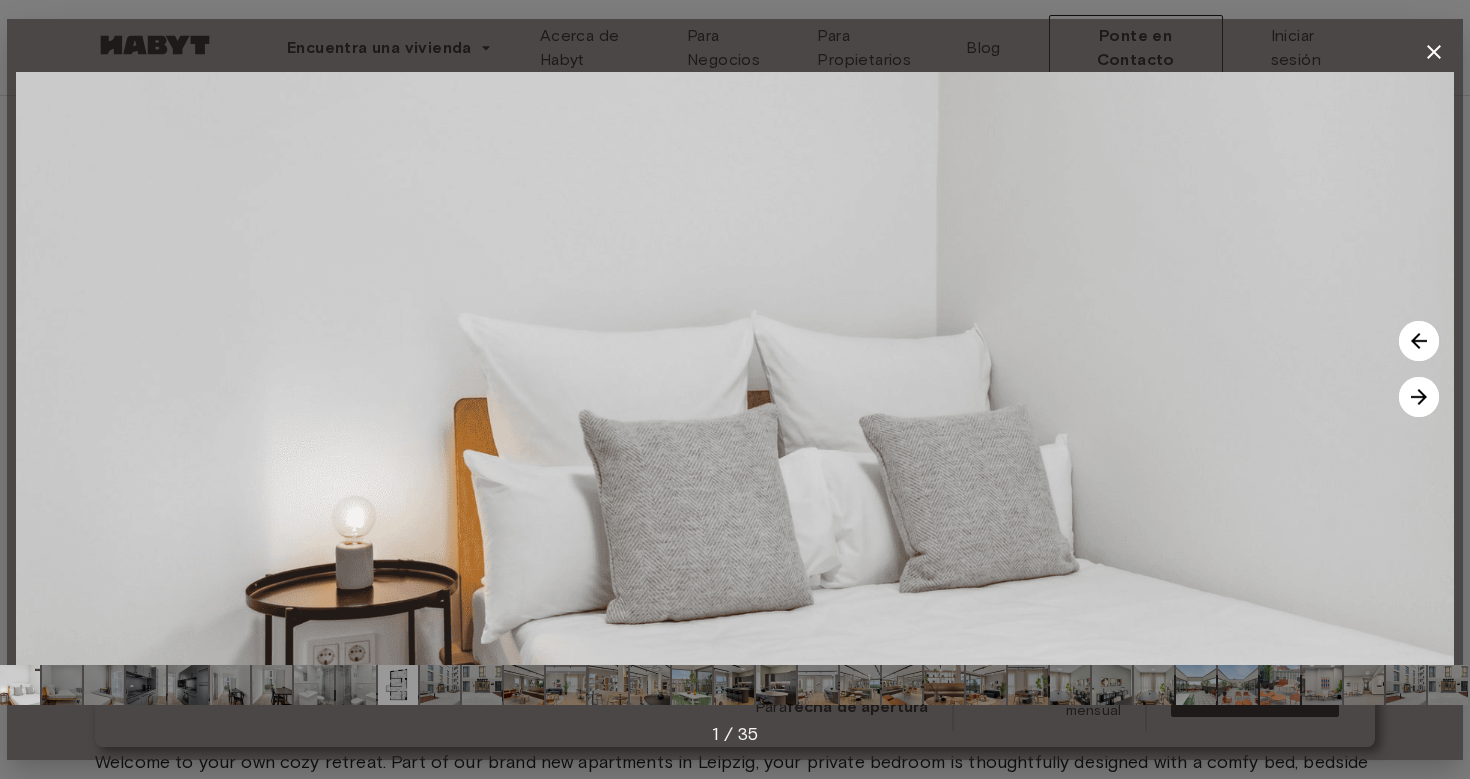 click at bounding box center [1419, 397] 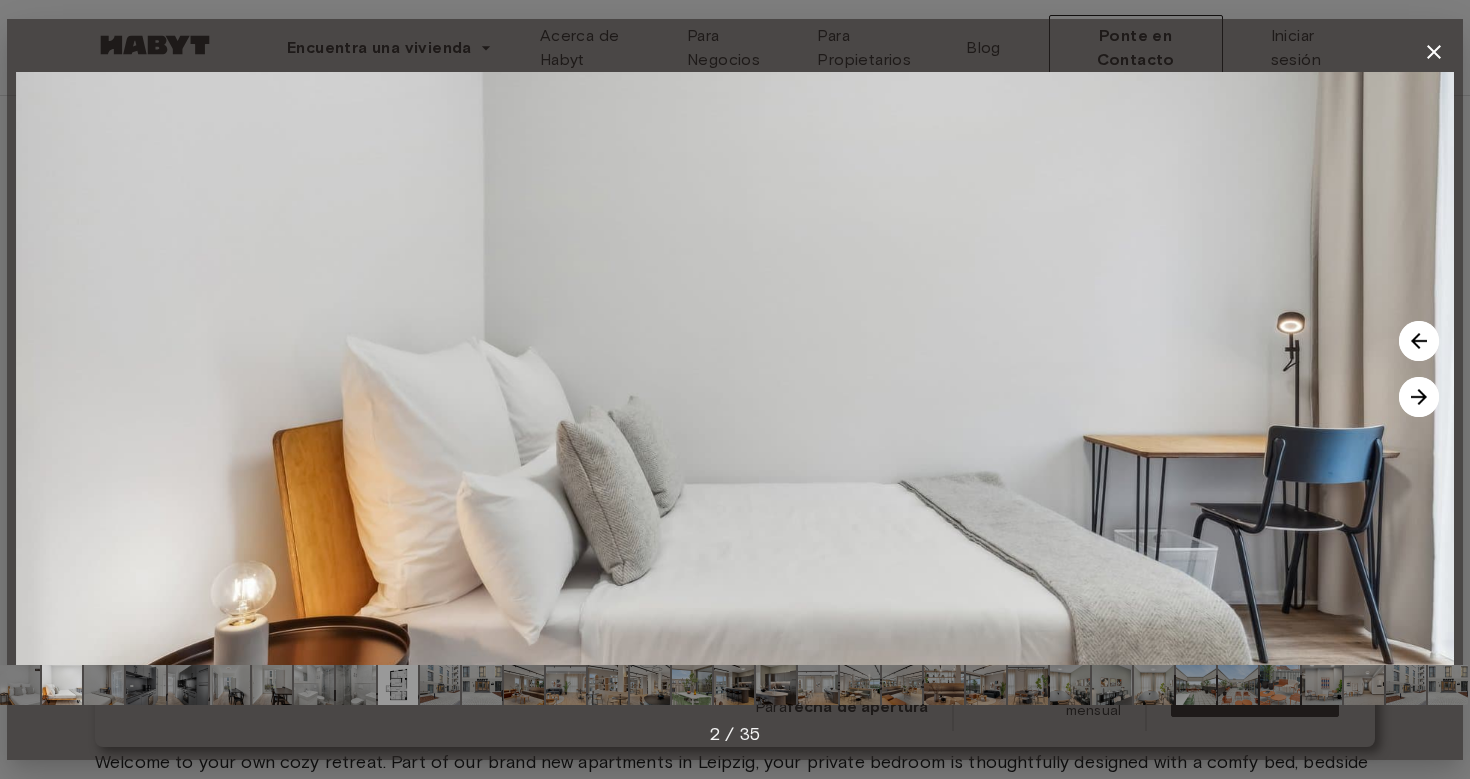 click 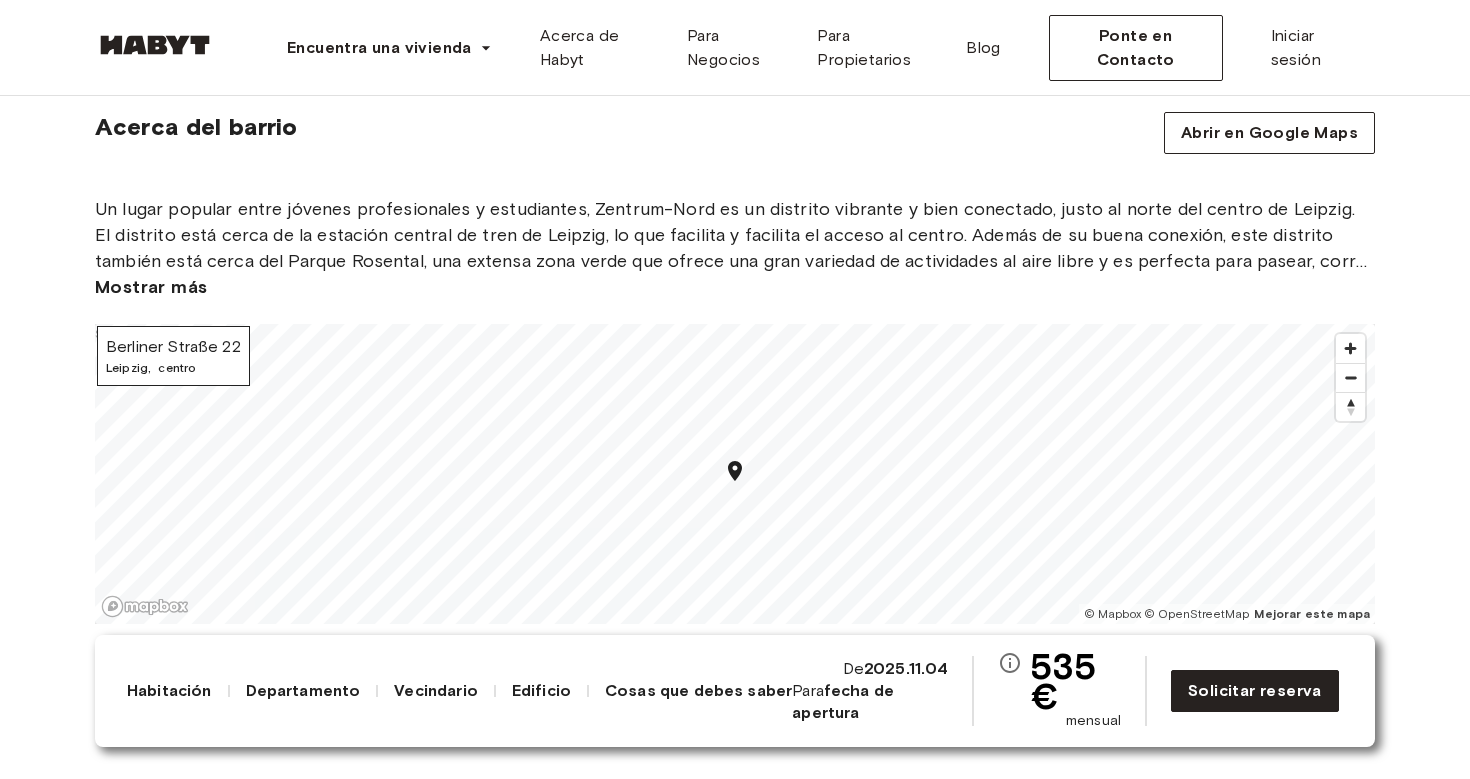 scroll, scrollTop: 2786, scrollLeft: 0, axis: vertical 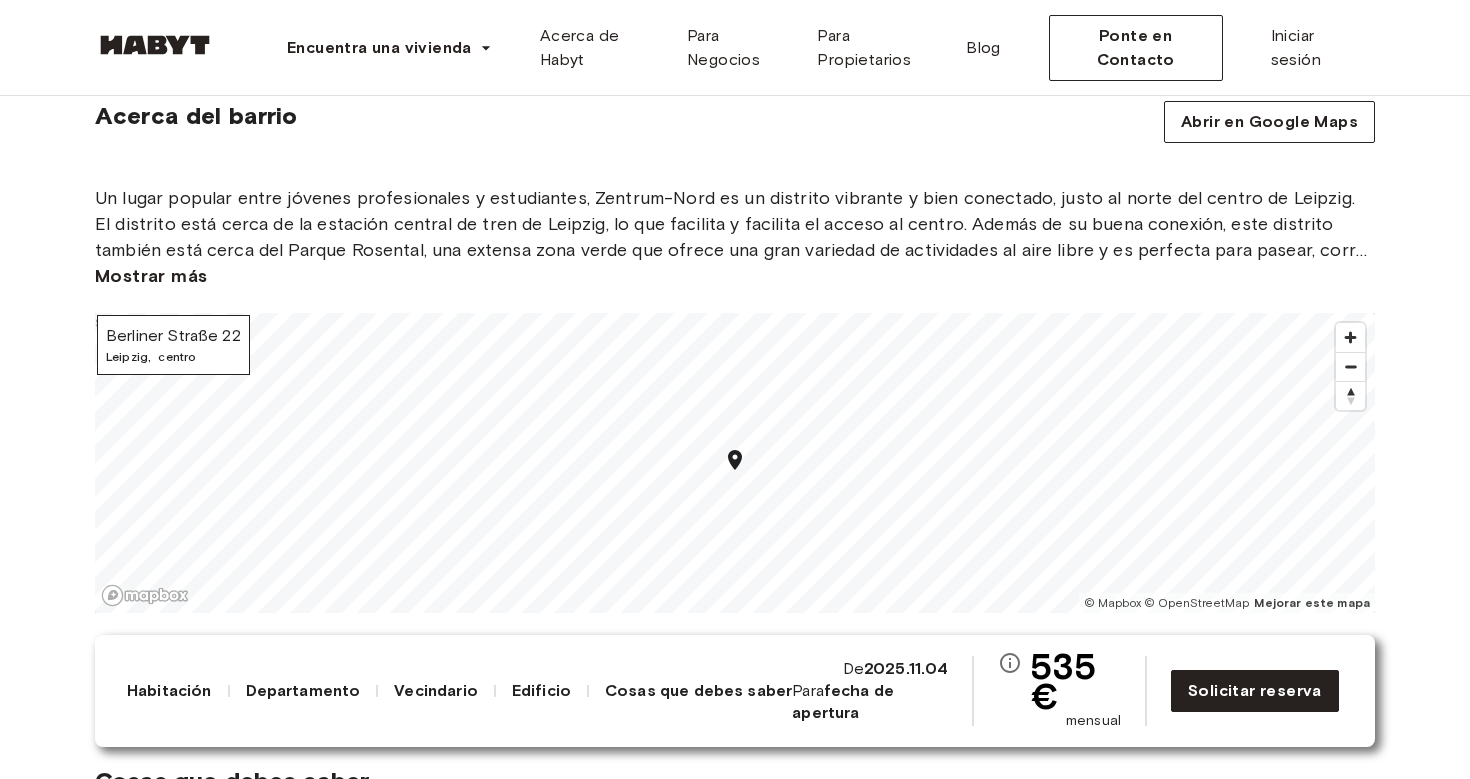 click on "Mostrar más" at bounding box center [151, 276] 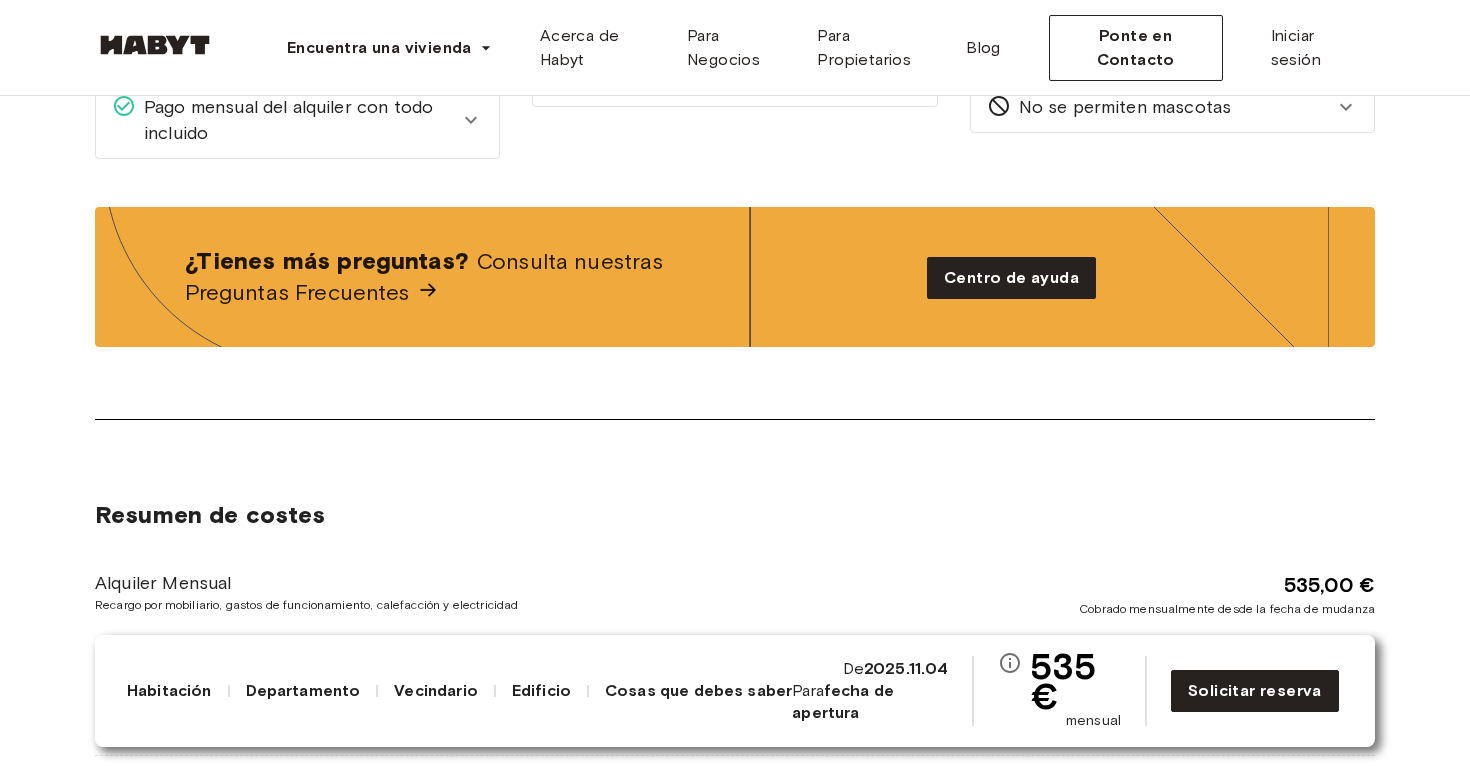 scroll, scrollTop: 3722, scrollLeft: 0, axis: vertical 